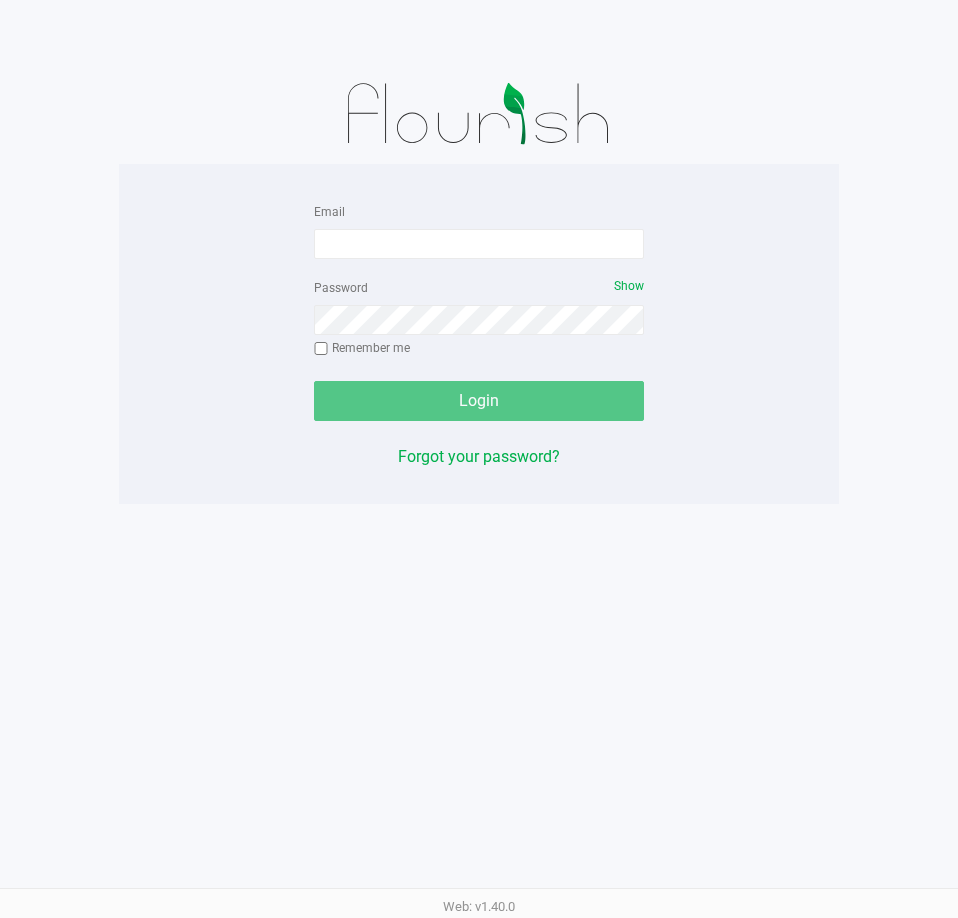 scroll, scrollTop: 0, scrollLeft: 0, axis: both 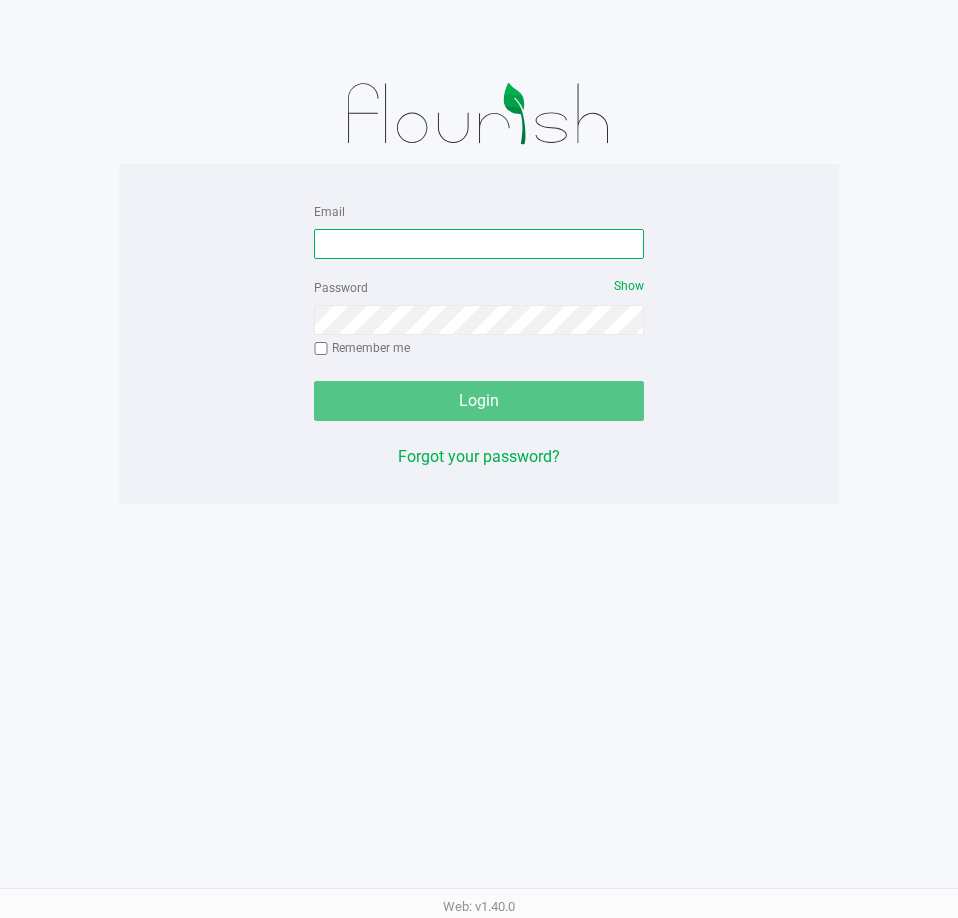 click on "Email" at bounding box center (479, 244) 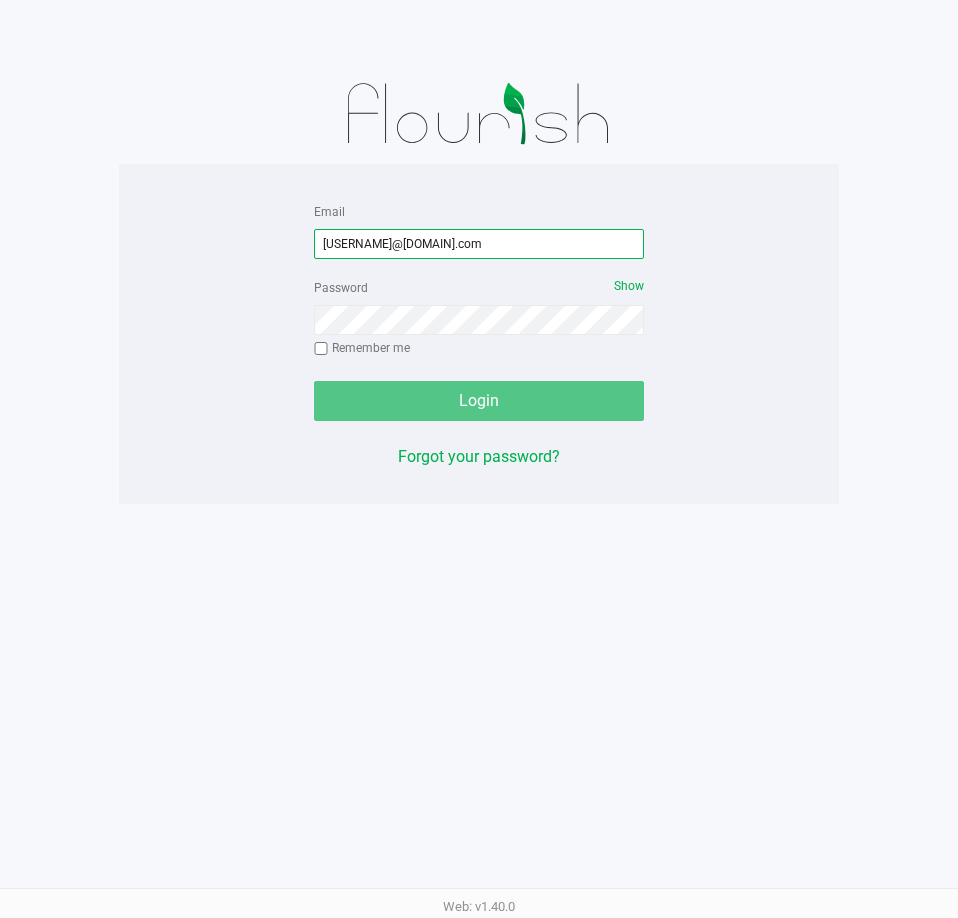 type on "[USERNAME]@[DOMAIN].com" 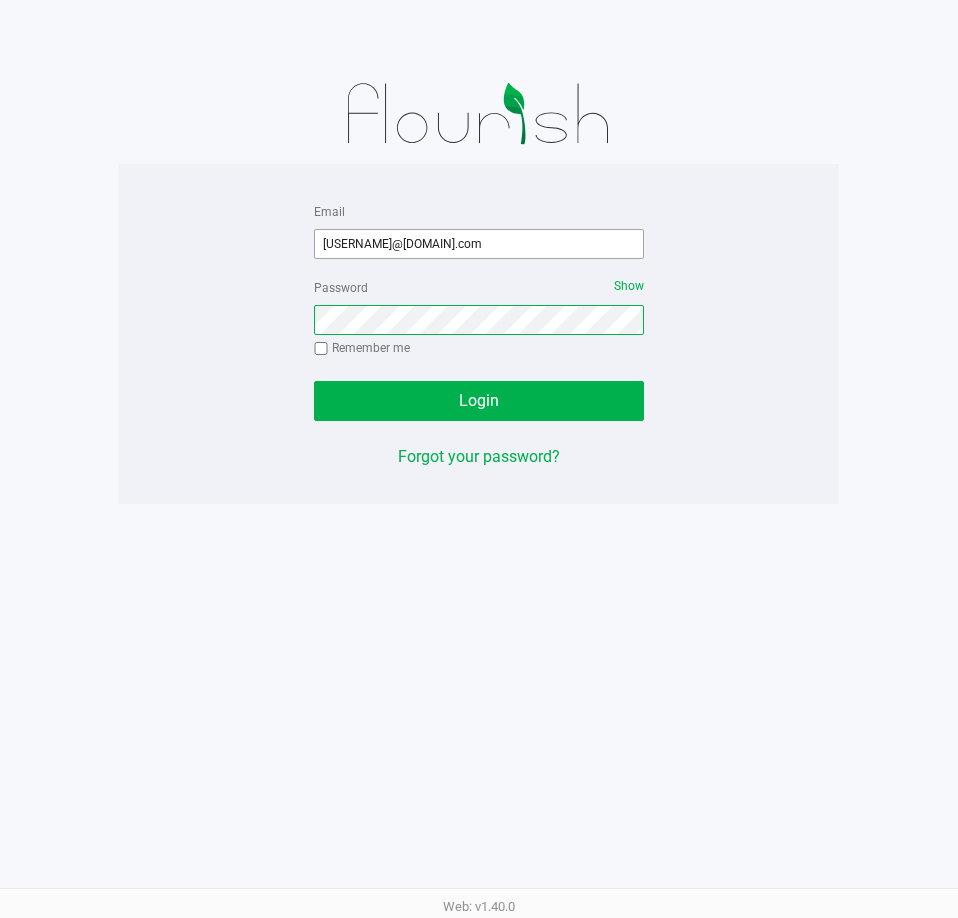 click on "Login" 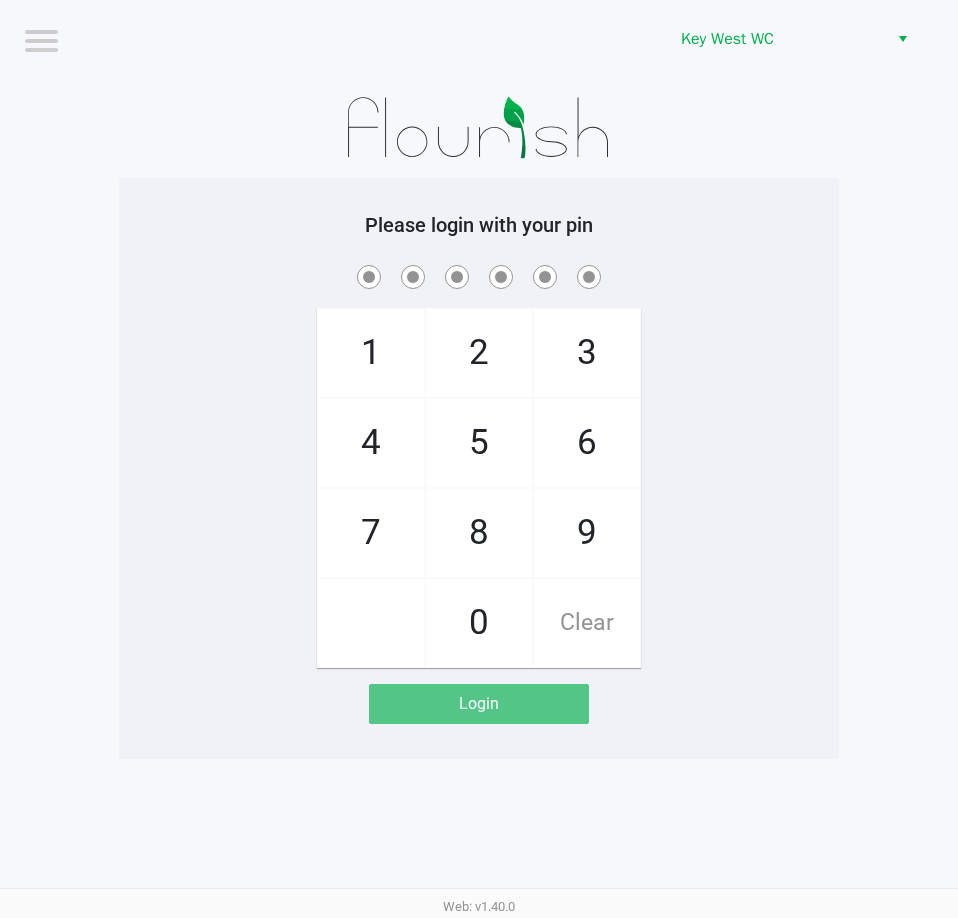 click 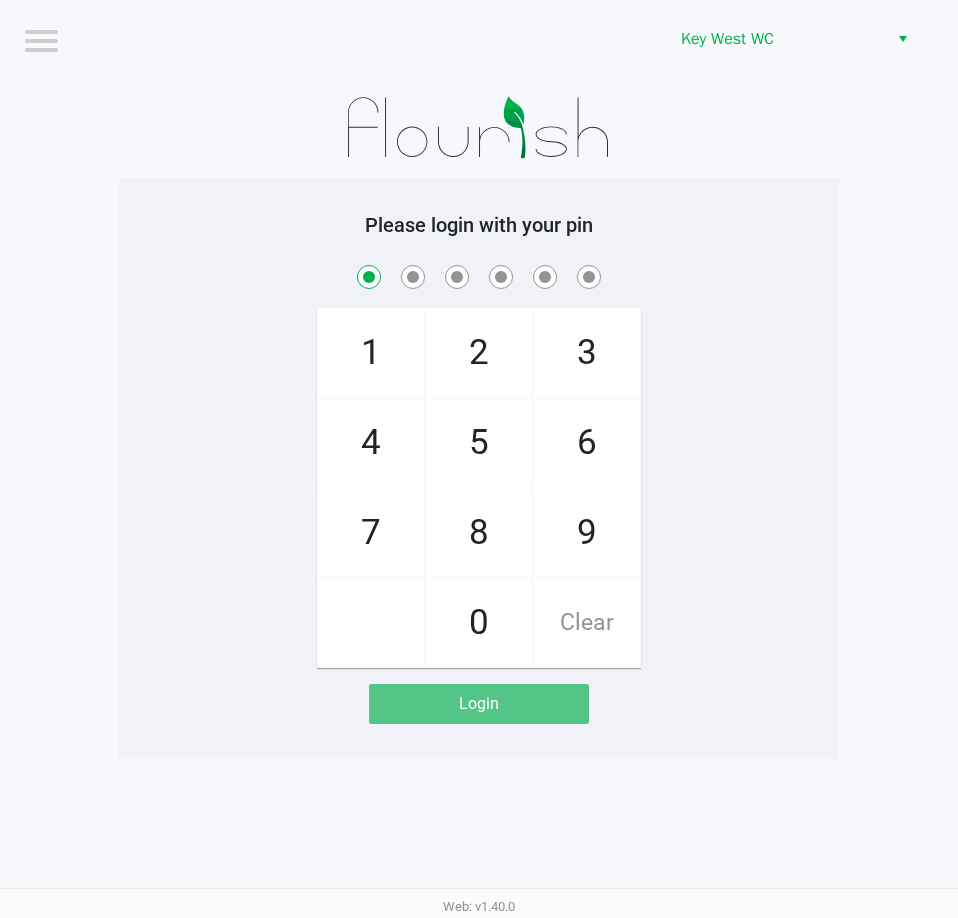 checkbox on "true" 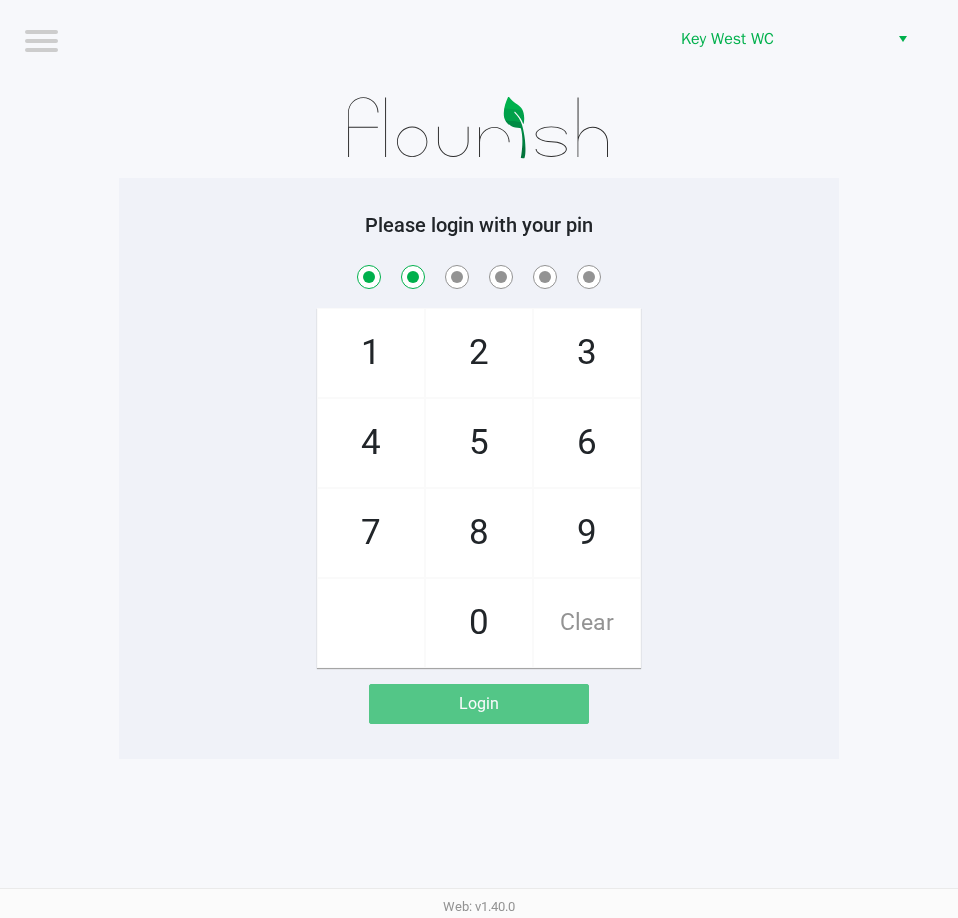 checkbox on "true" 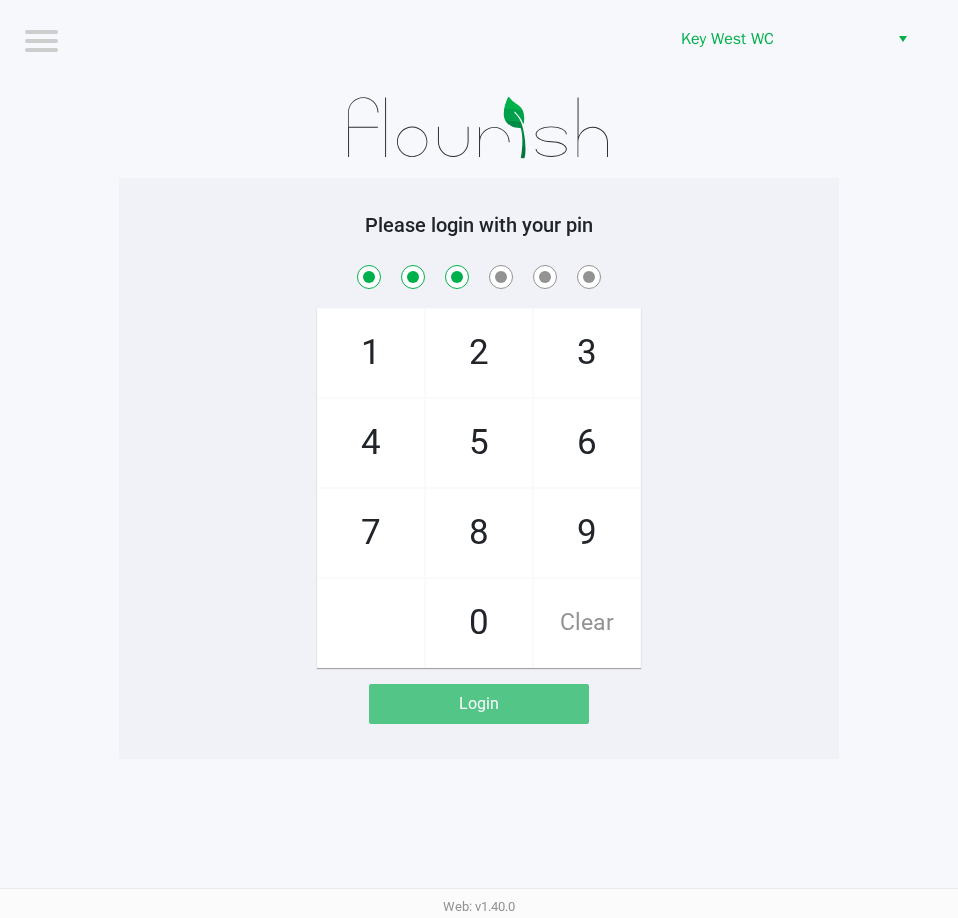 checkbox on "true" 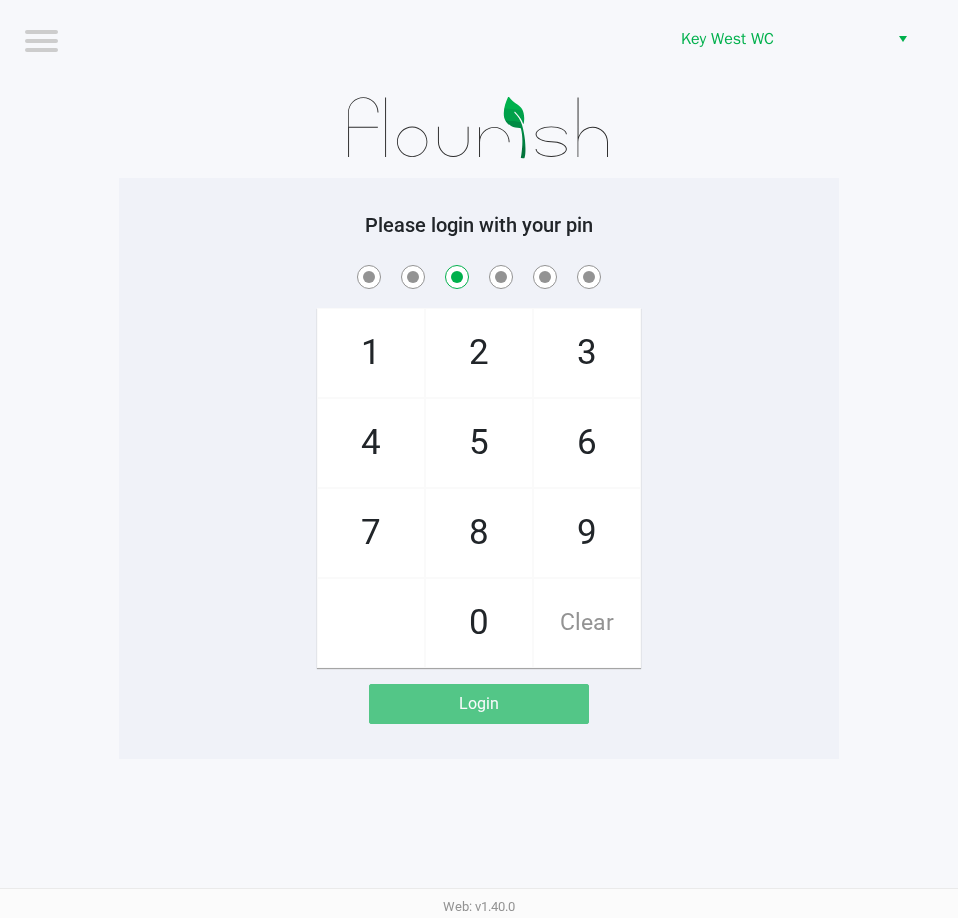 checkbox on "false" 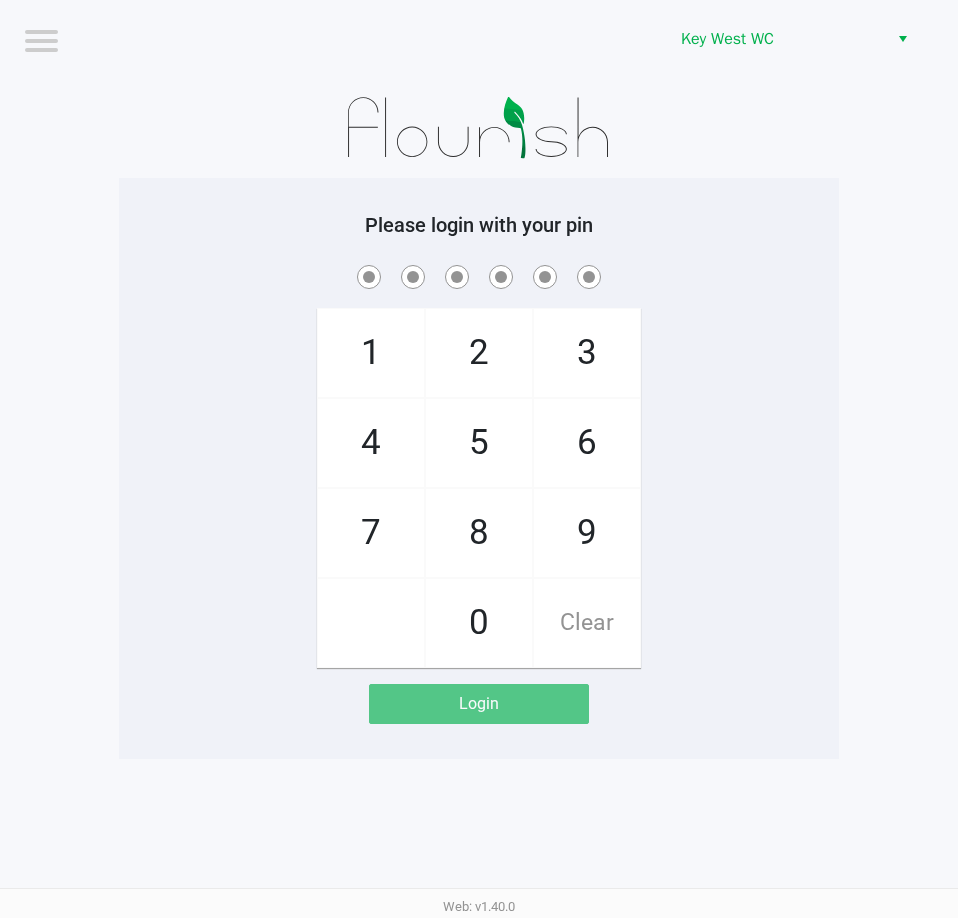 click on "1   4   7       2   5   8   0   3   6   9   Clear" 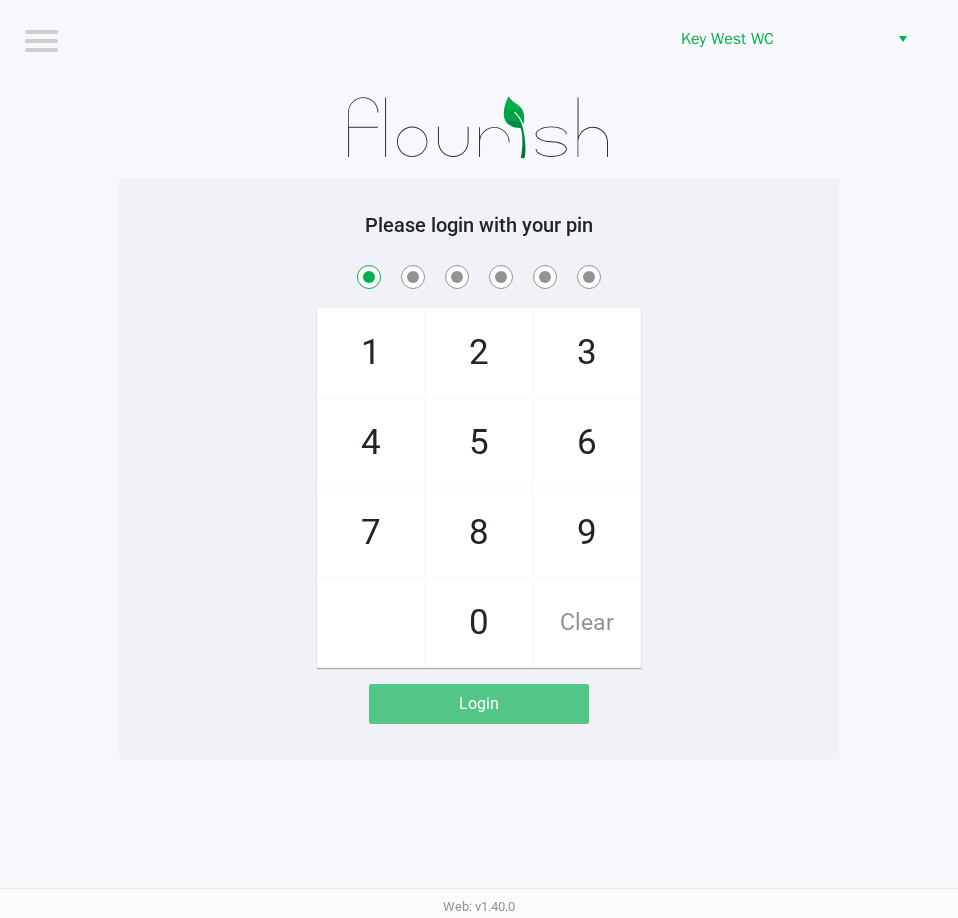 checkbox on "true" 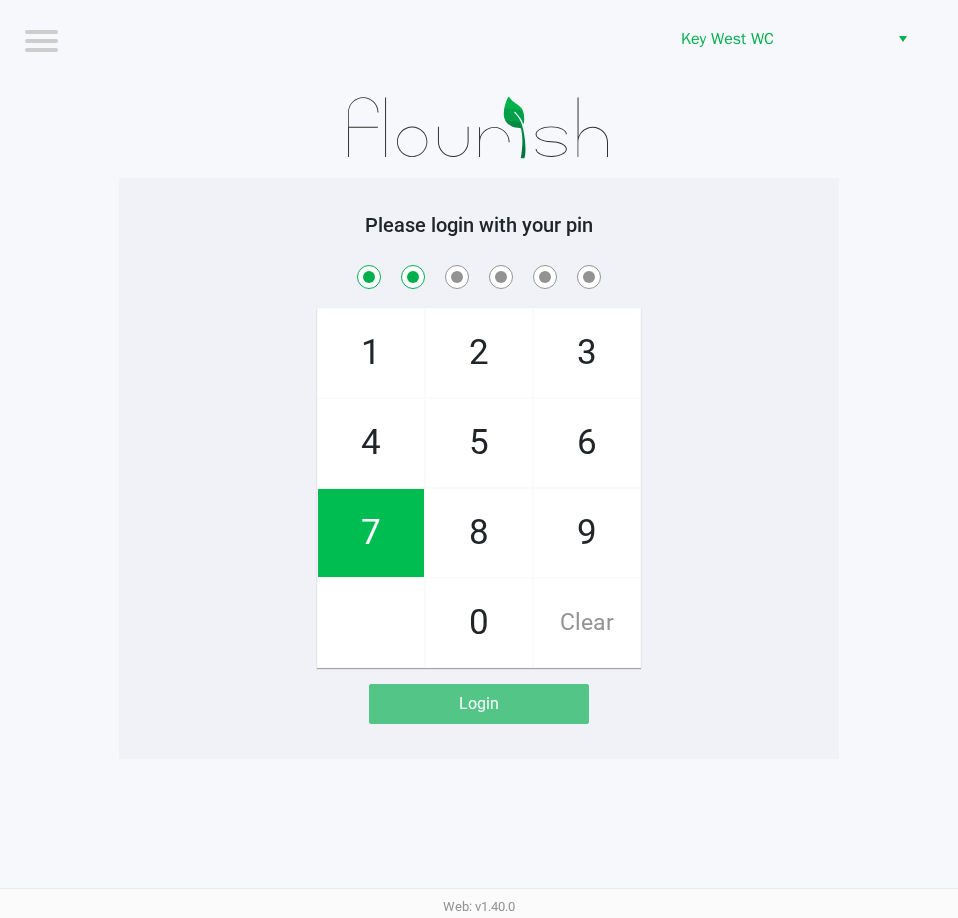 checkbox on "true" 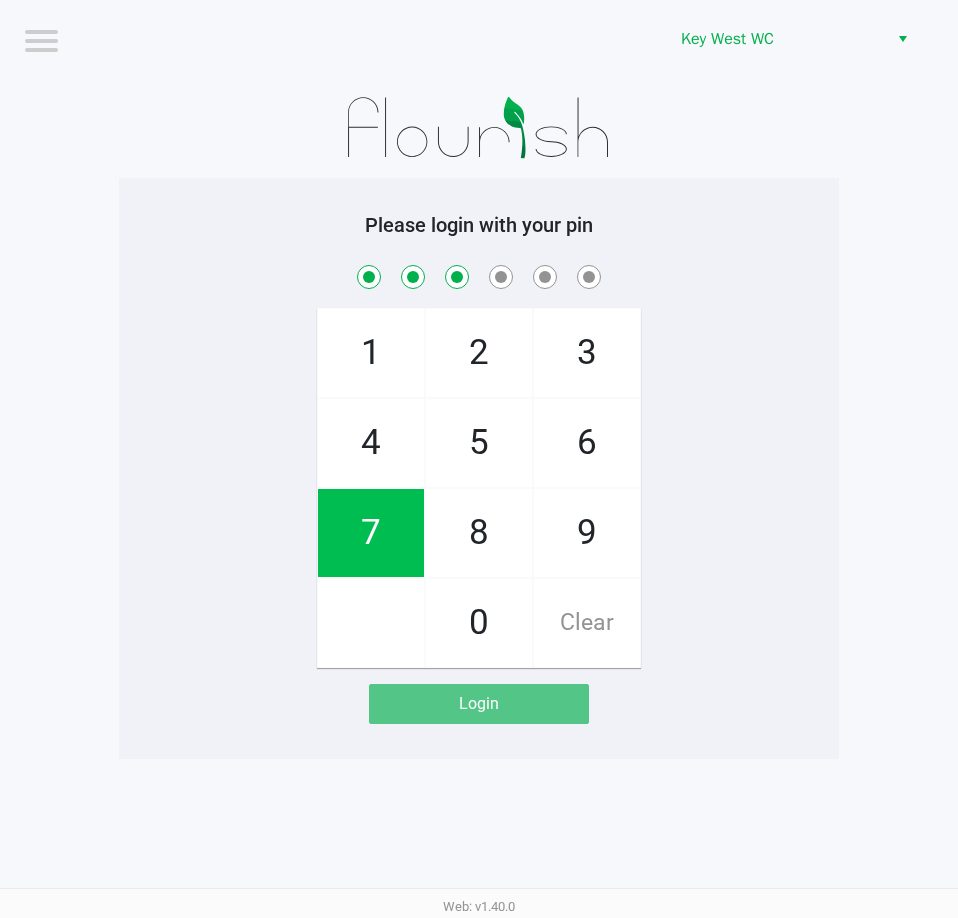 checkbox on "true" 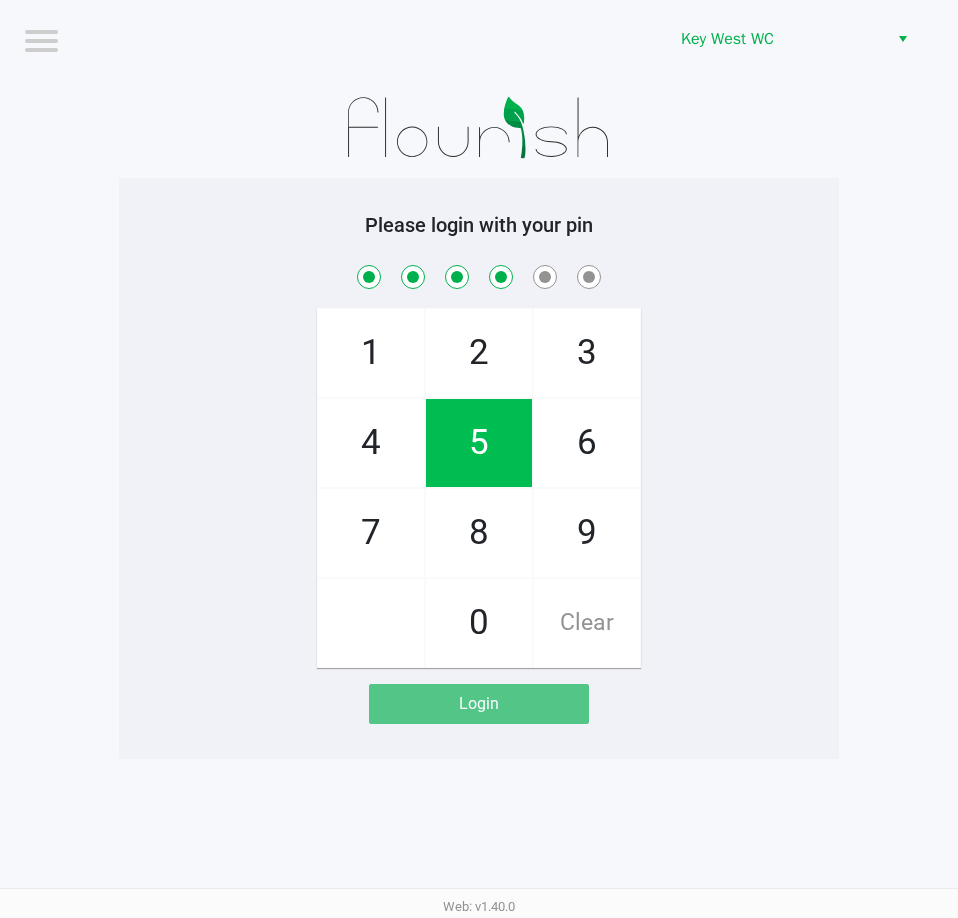 checkbox on "true" 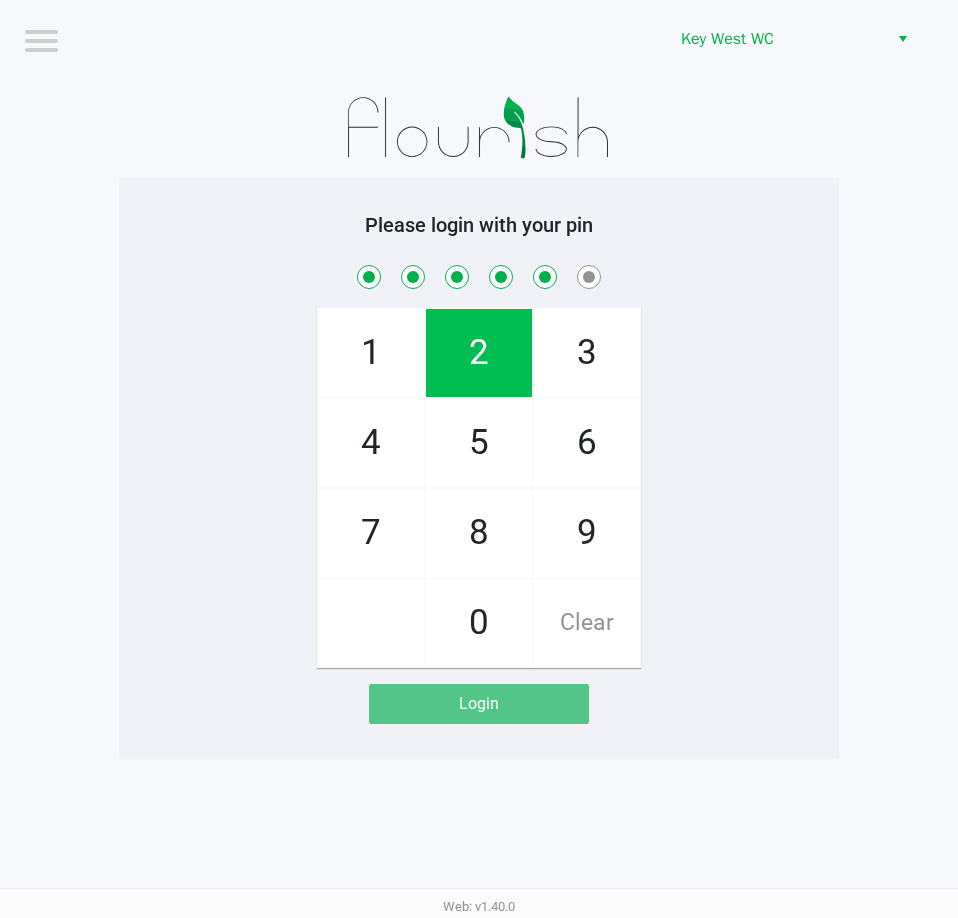 checkbox on "true" 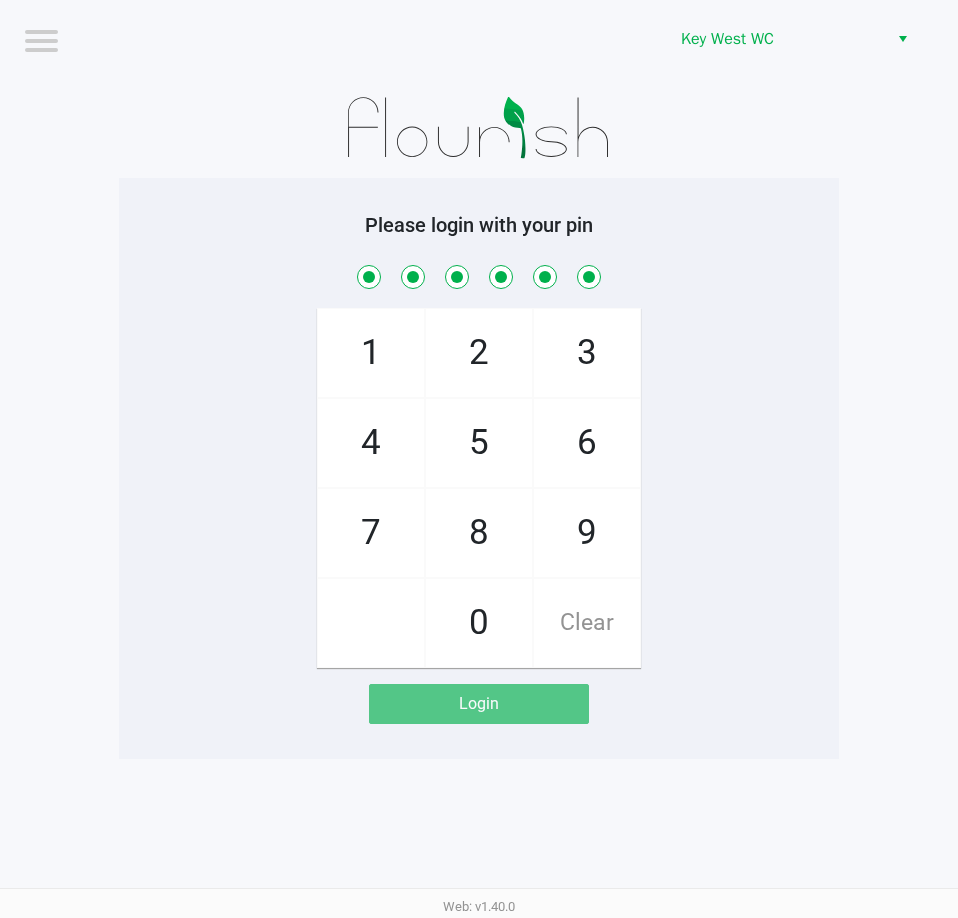 checkbox on "true" 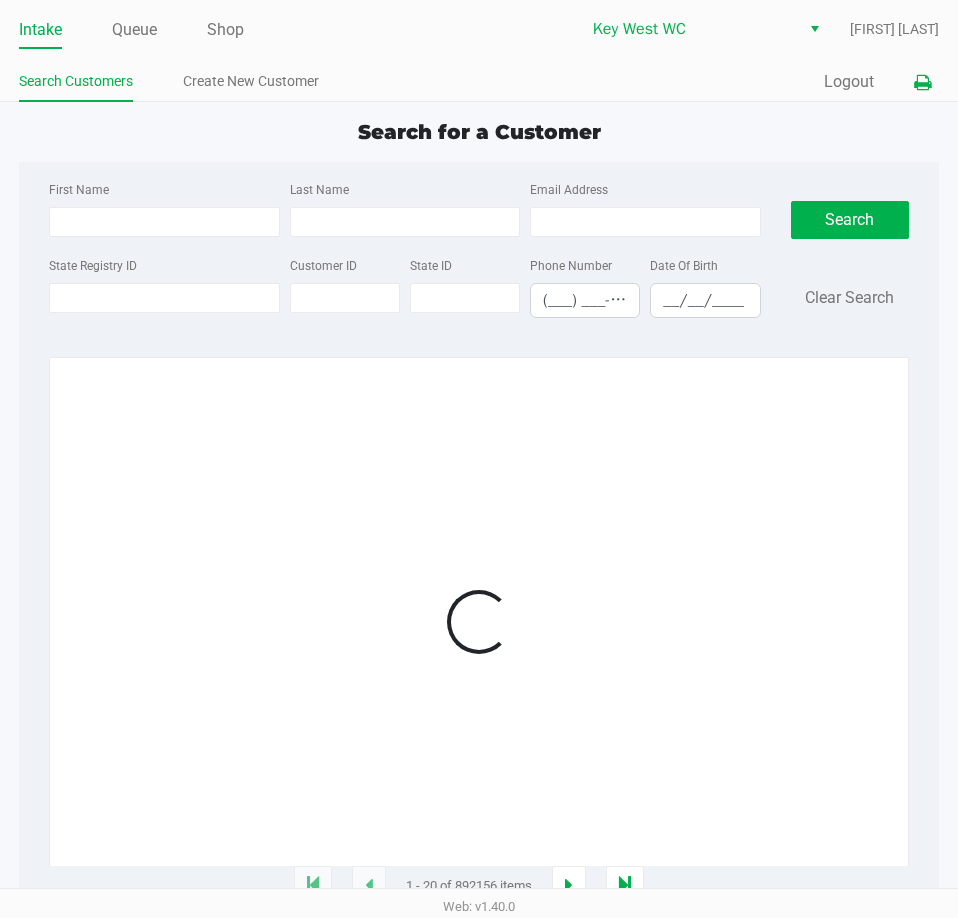 click 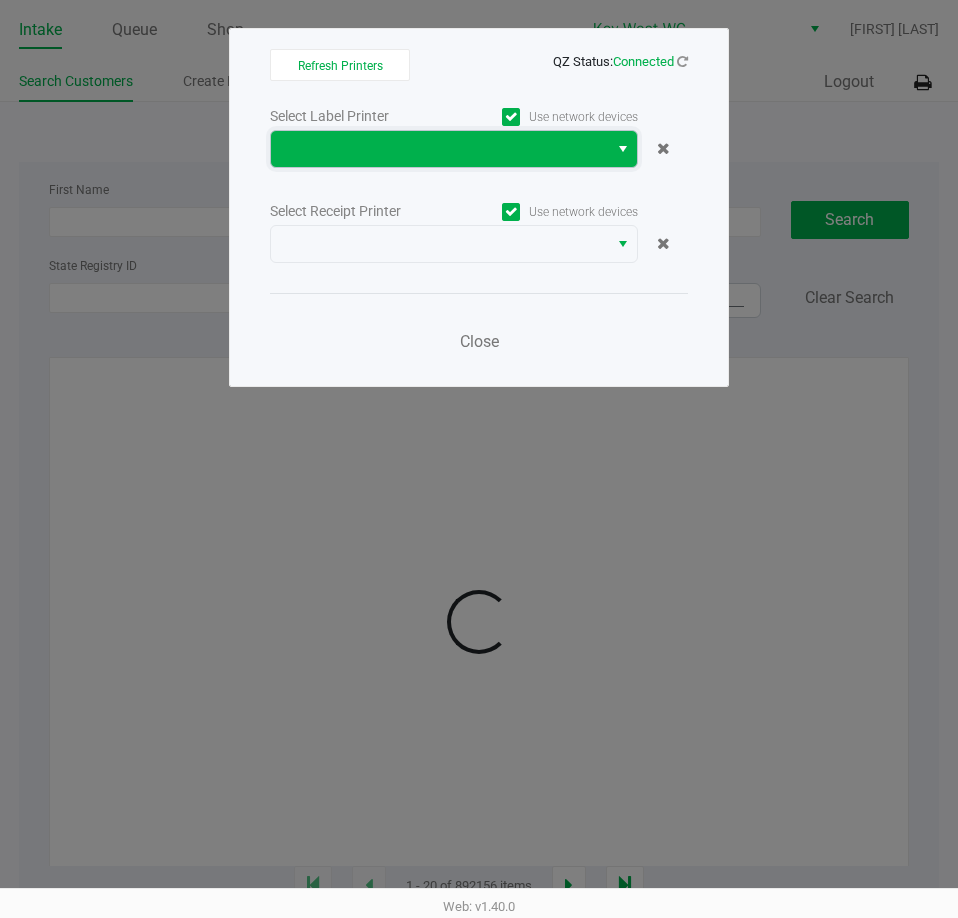 click at bounding box center [439, 149] 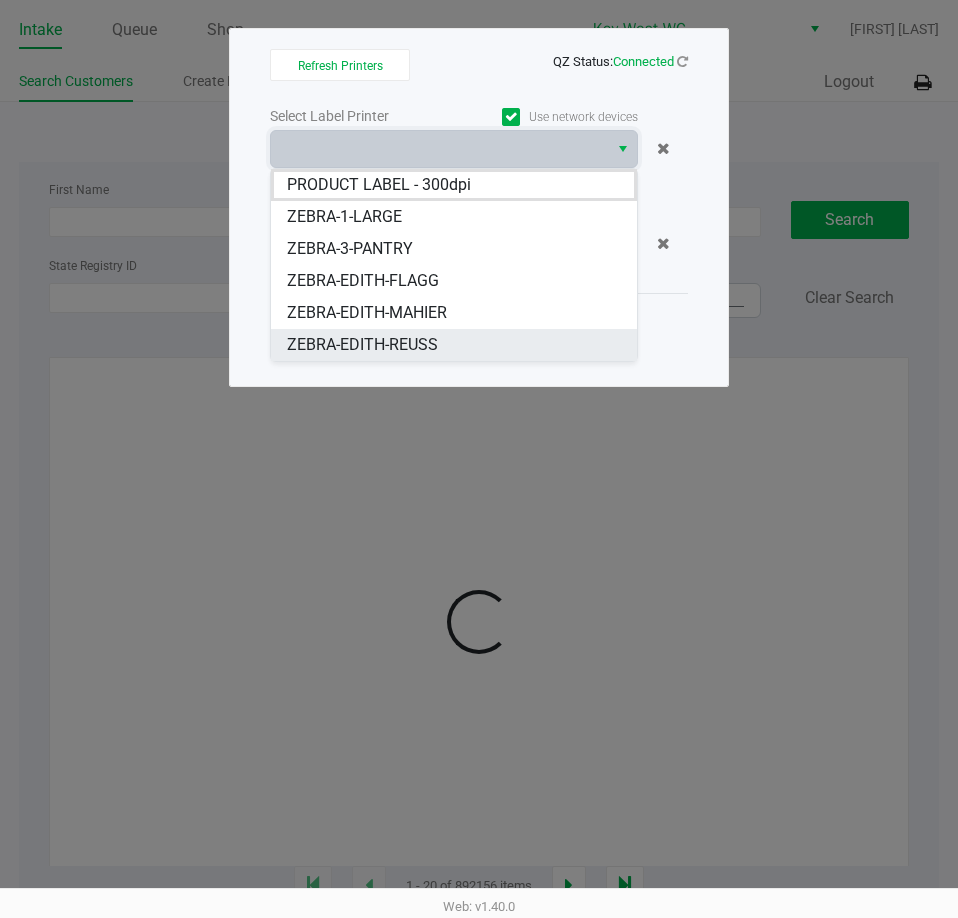 click on "ZEBRA-EDITH-REUSS" at bounding box center [362, 345] 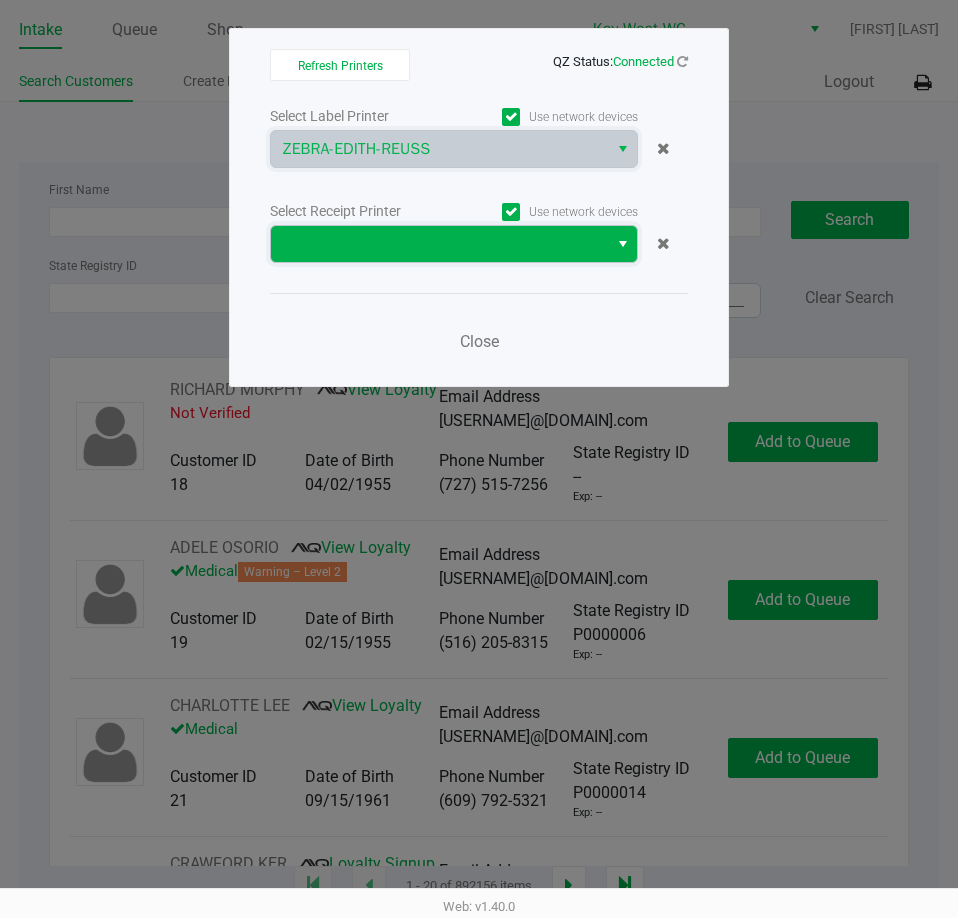 click at bounding box center (439, 244) 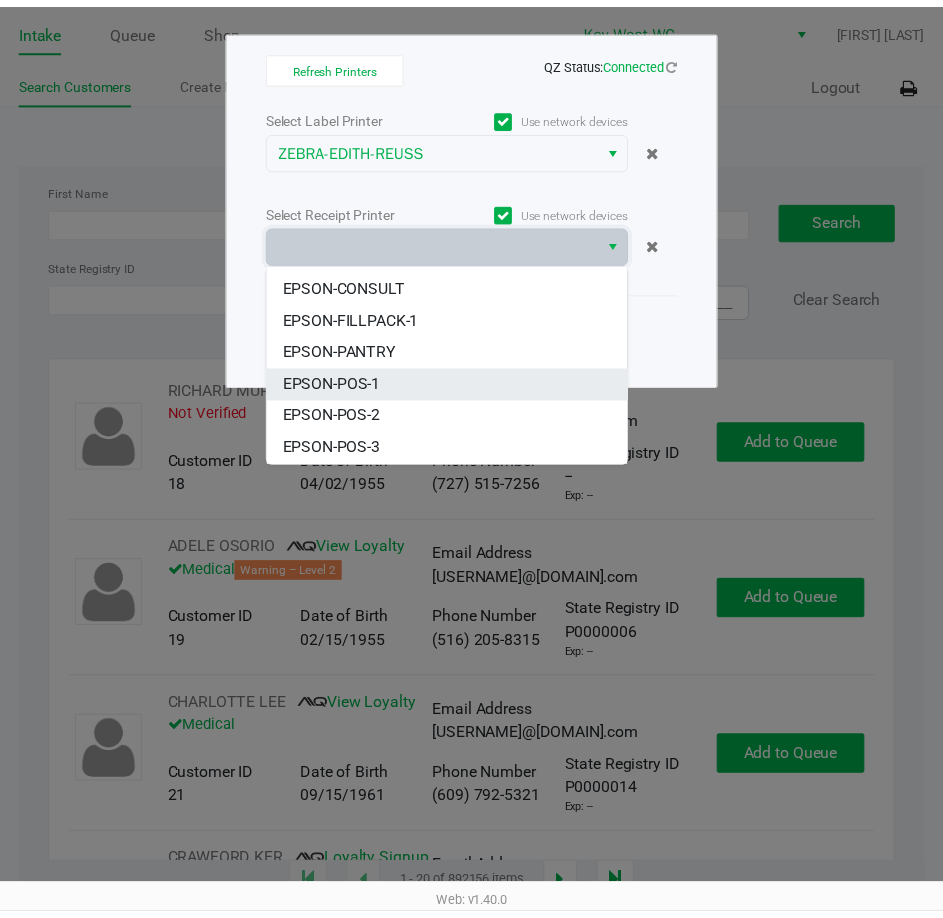 scroll, scrollTop: 88, scrollLeft: 0, axis: vertical 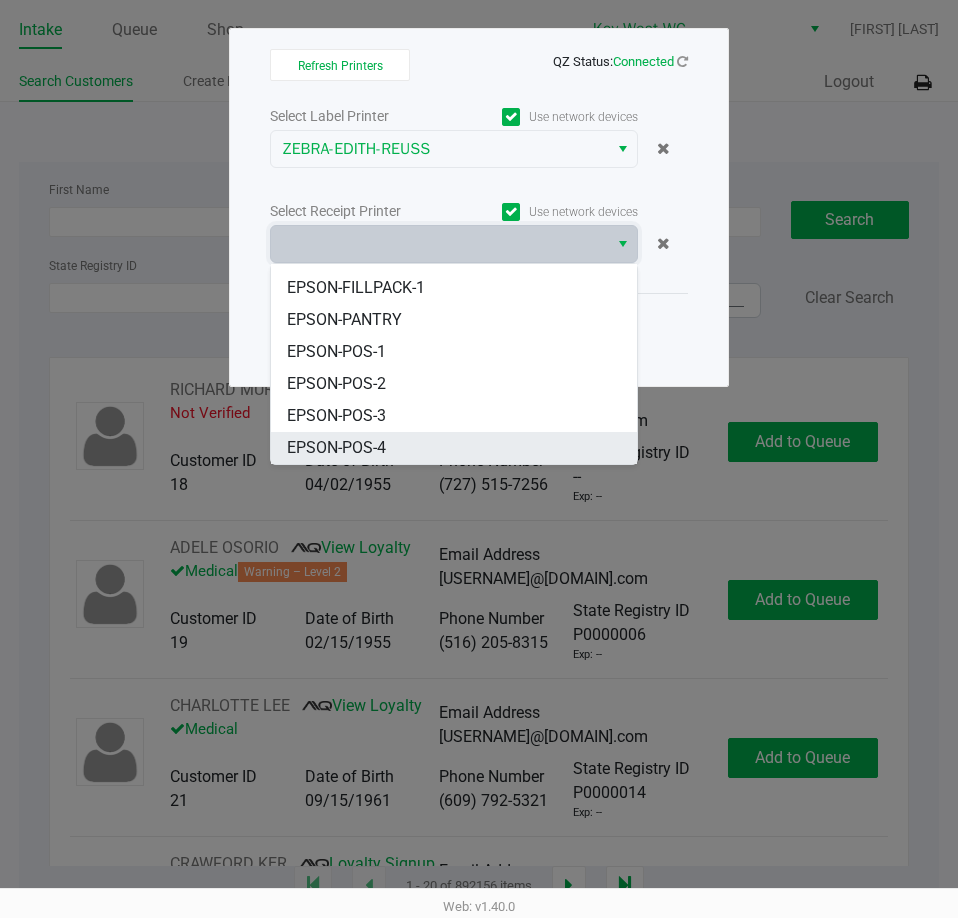 click on "EPSON-POS-4" at bounding box center [336, 448] 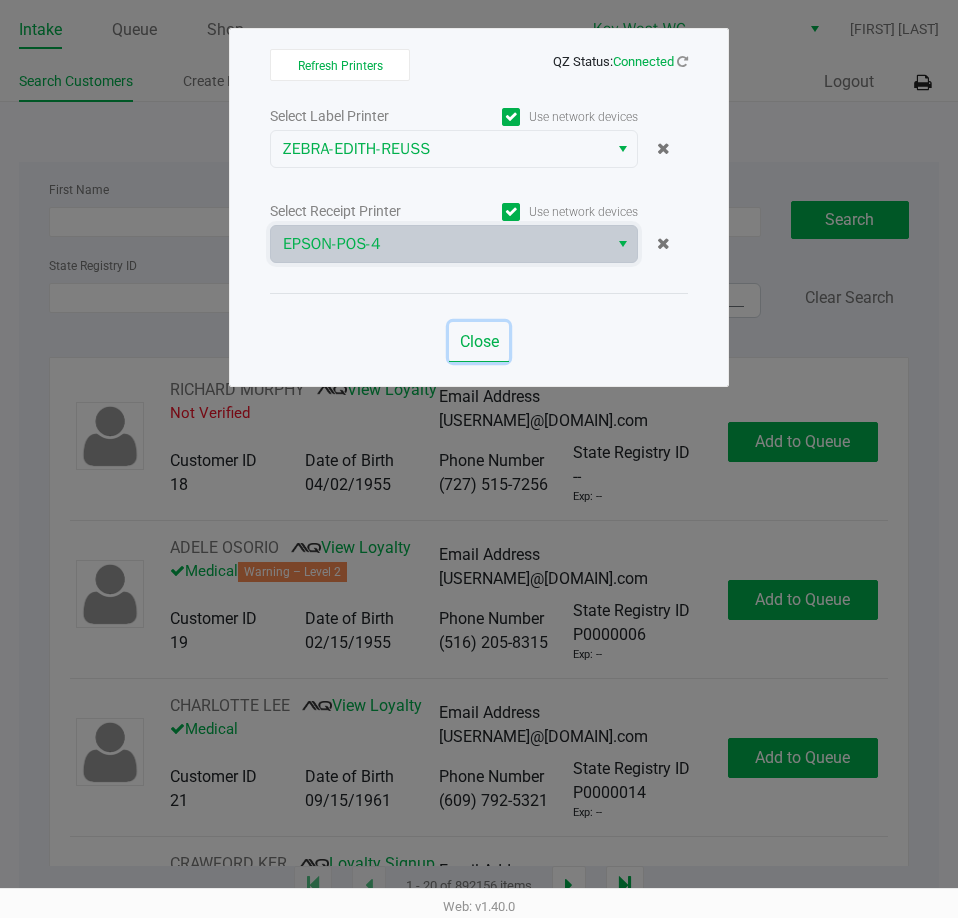 click on "Close" 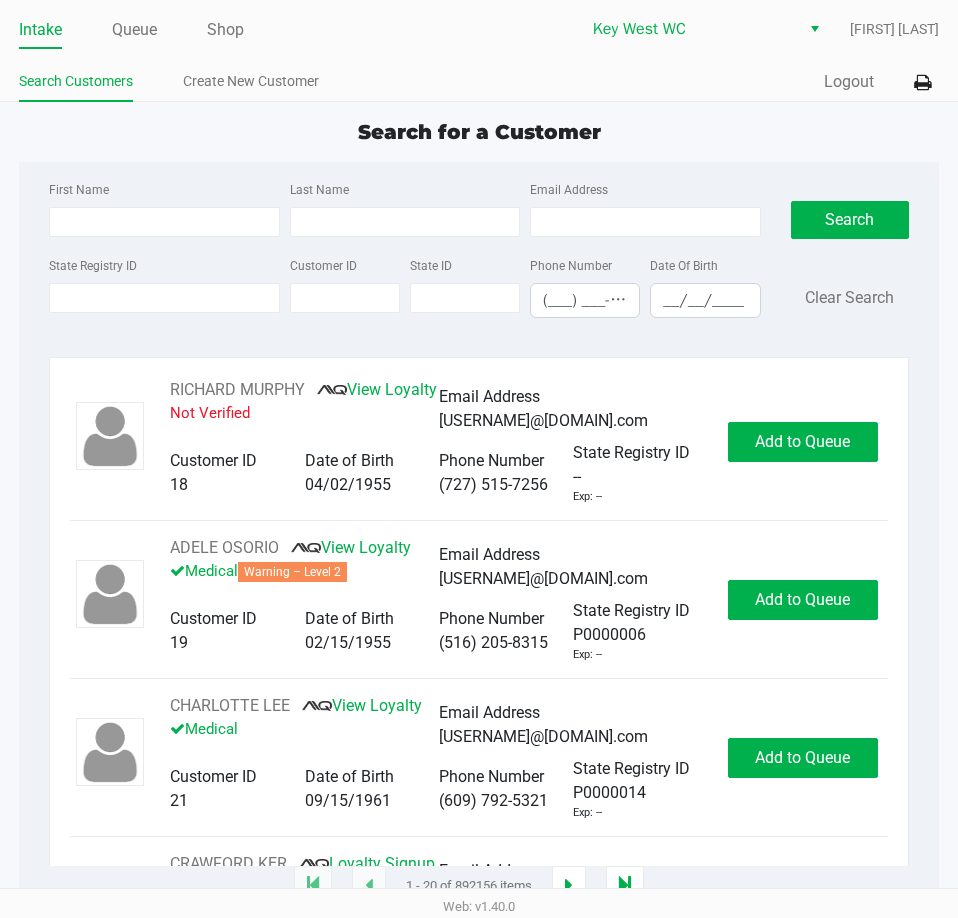 click on "Search for a Customer" 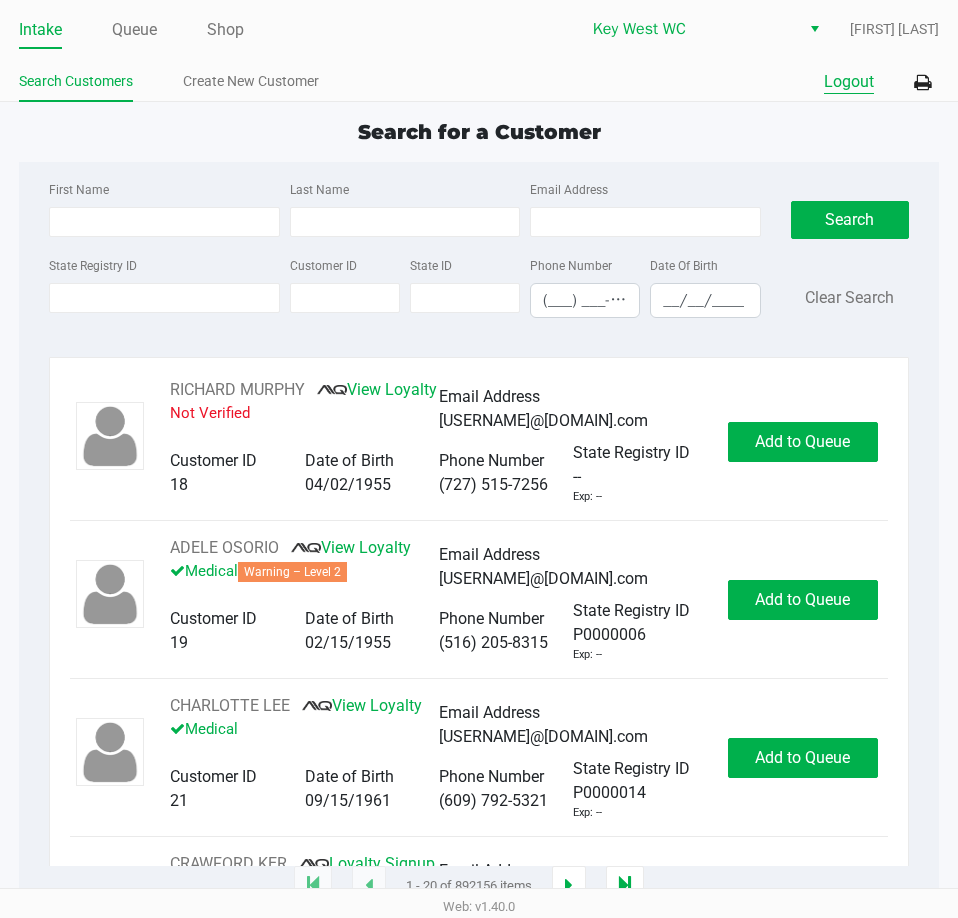 click on "Logout" 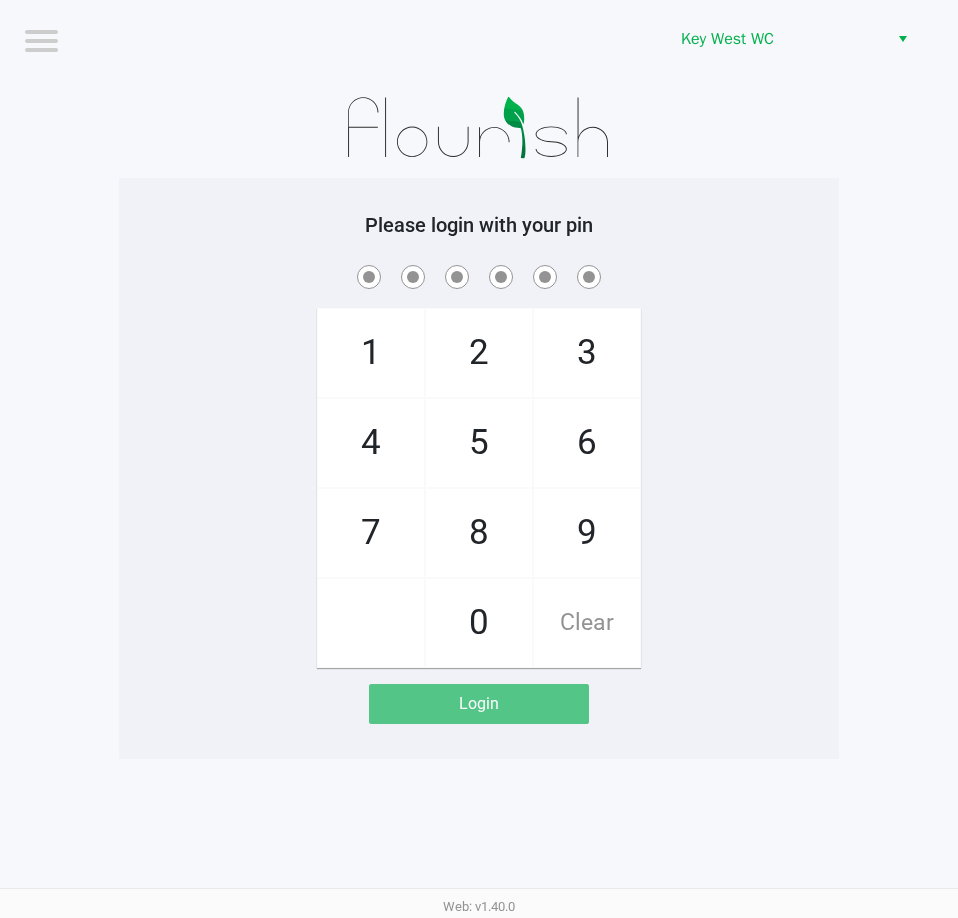 drag, startPoint x: 516, startPoint y: 136, endPoint x: 611, endPoint y: 157, distance: 97.29337 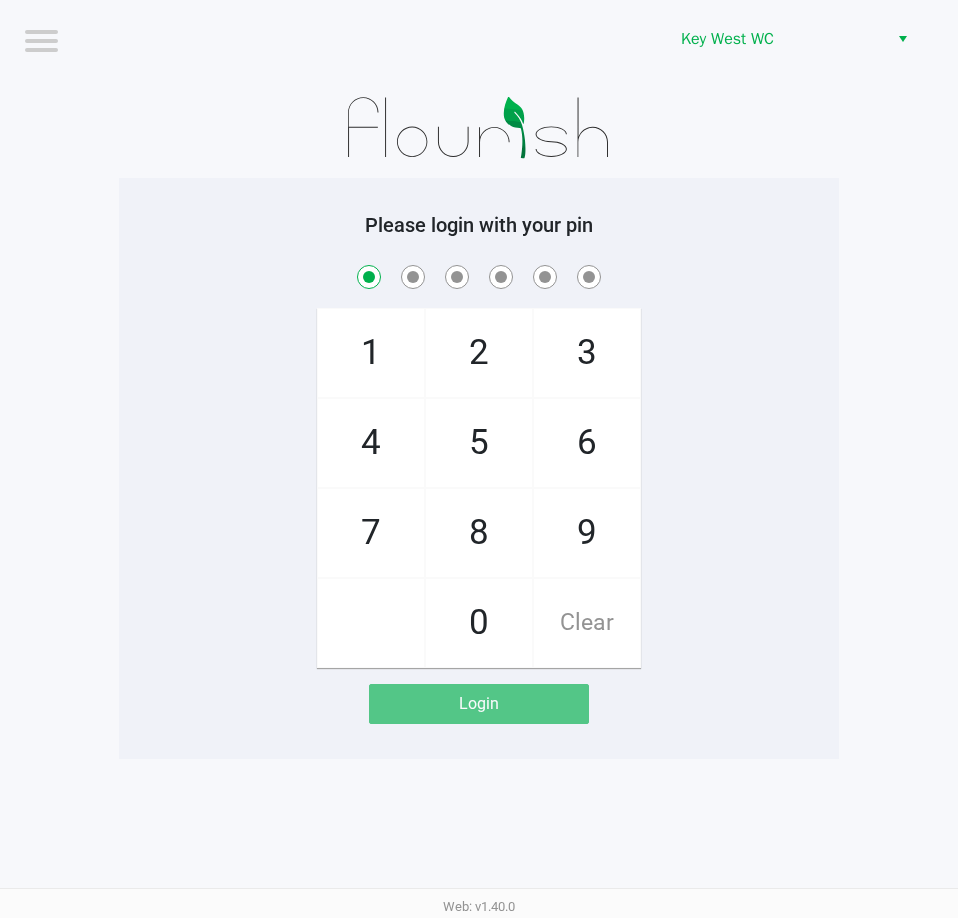 checkbox on "true" 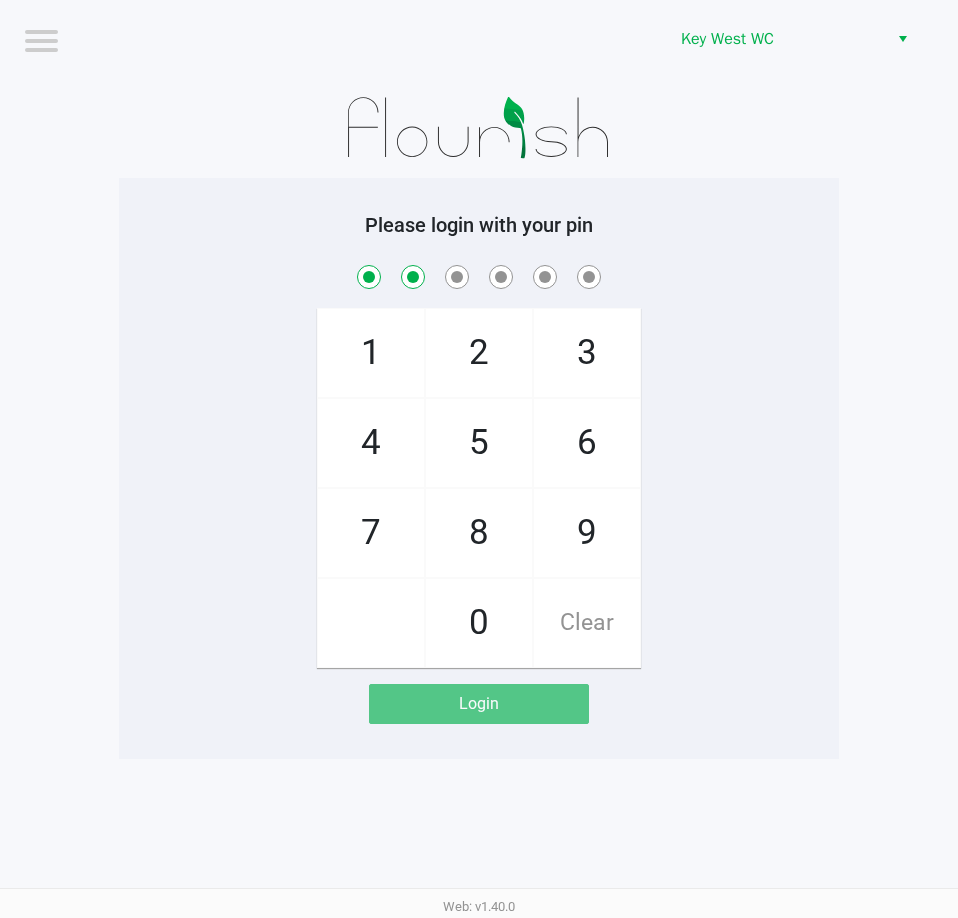 checkbox on "true" 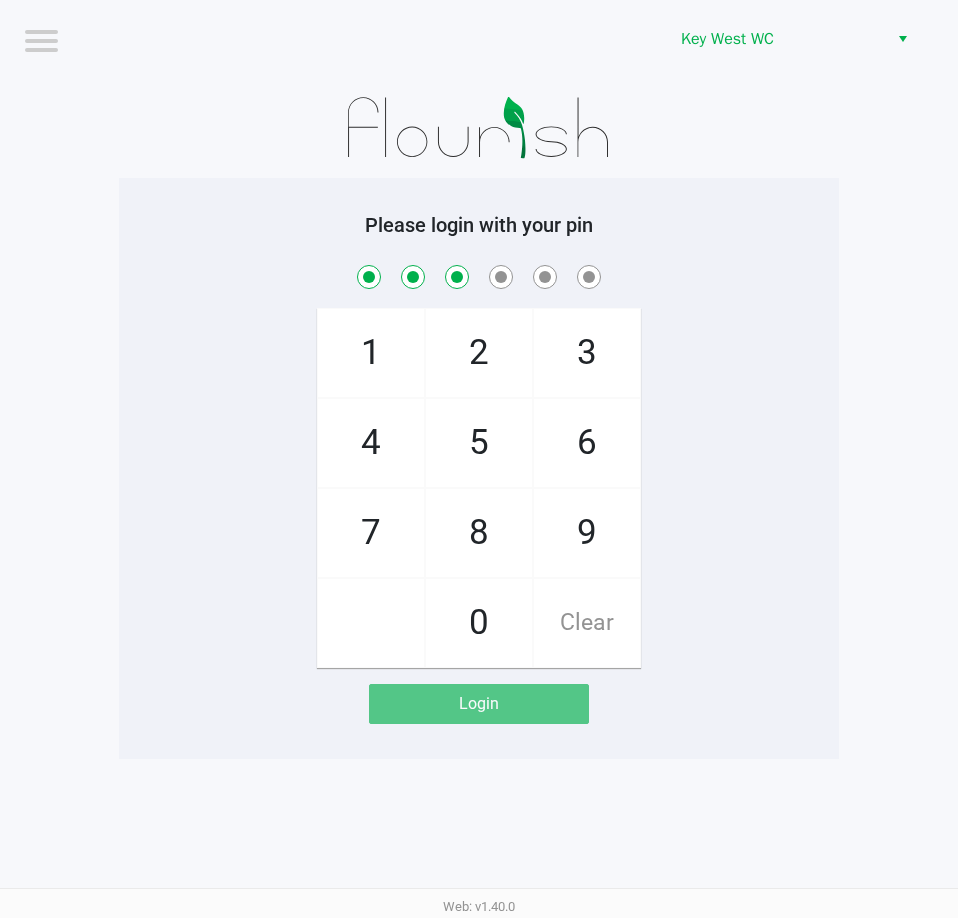 checkbox on "true" 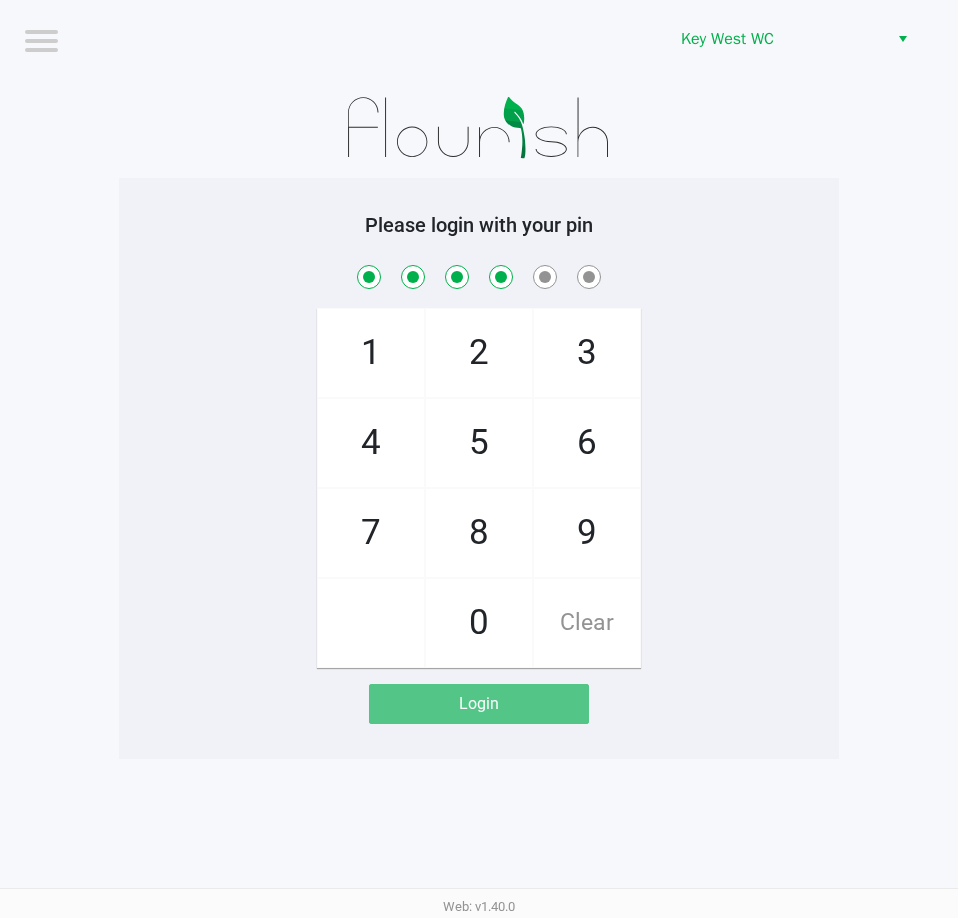 checkbox on "true" 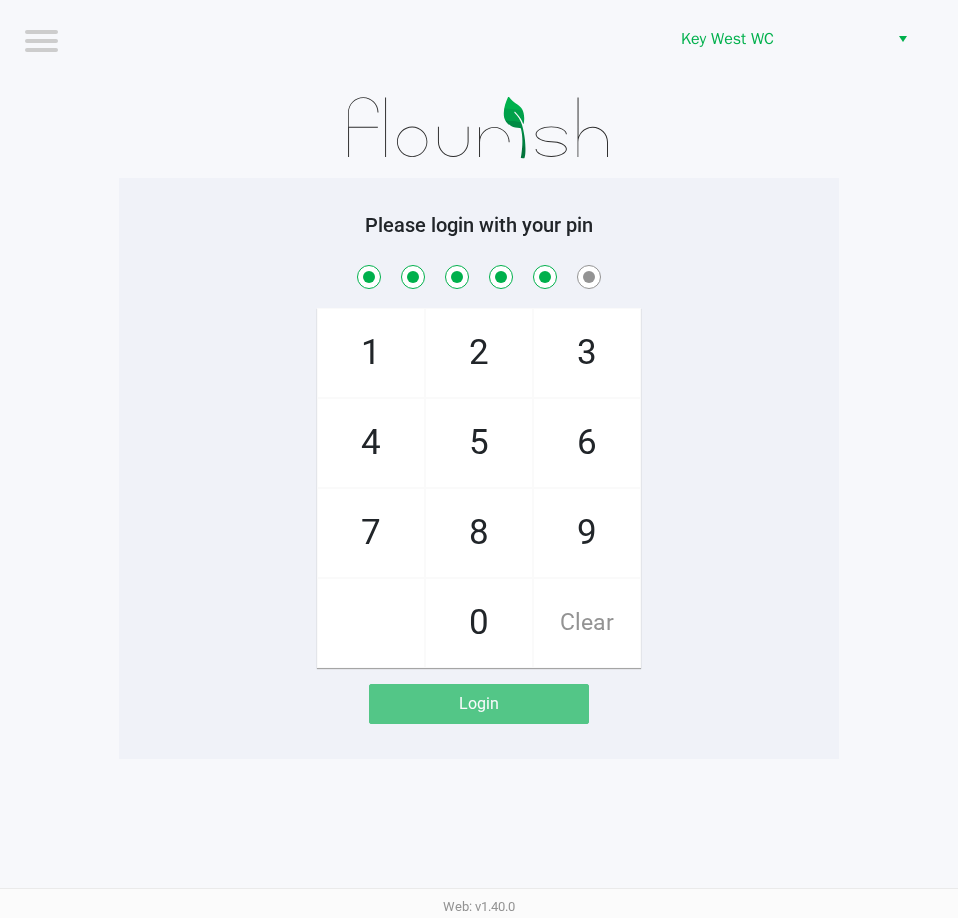 checkbox on "true" 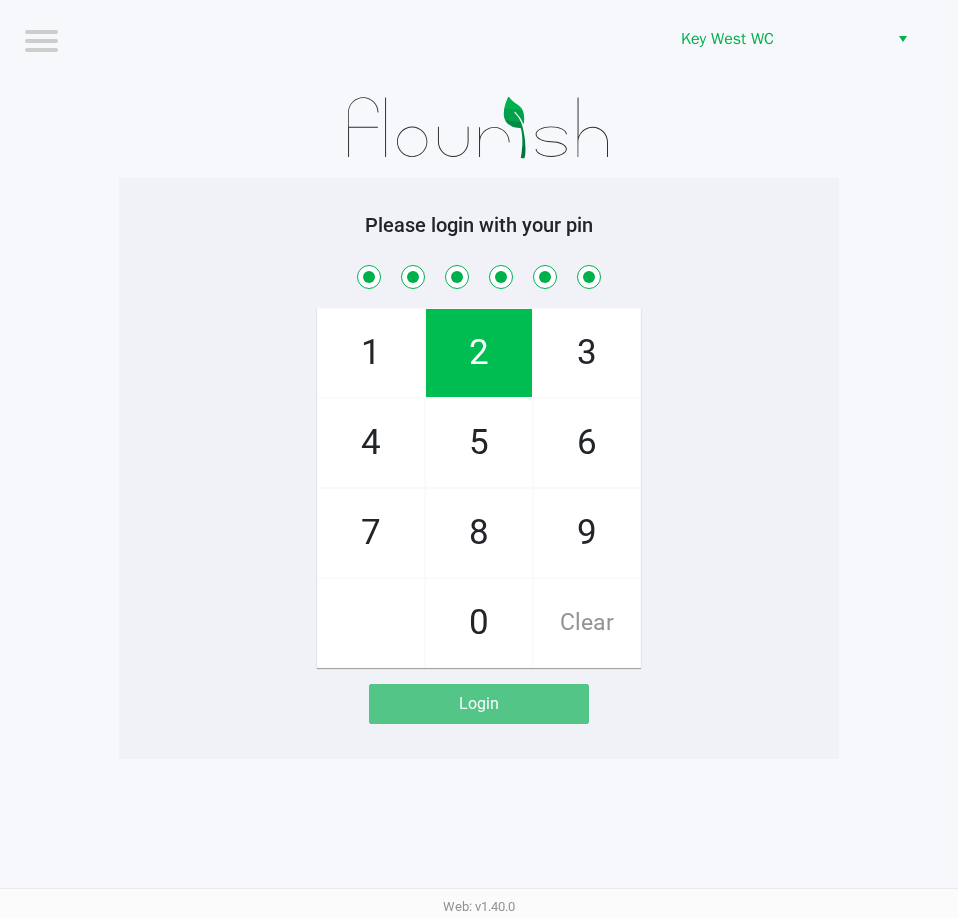 checkbox on "true" 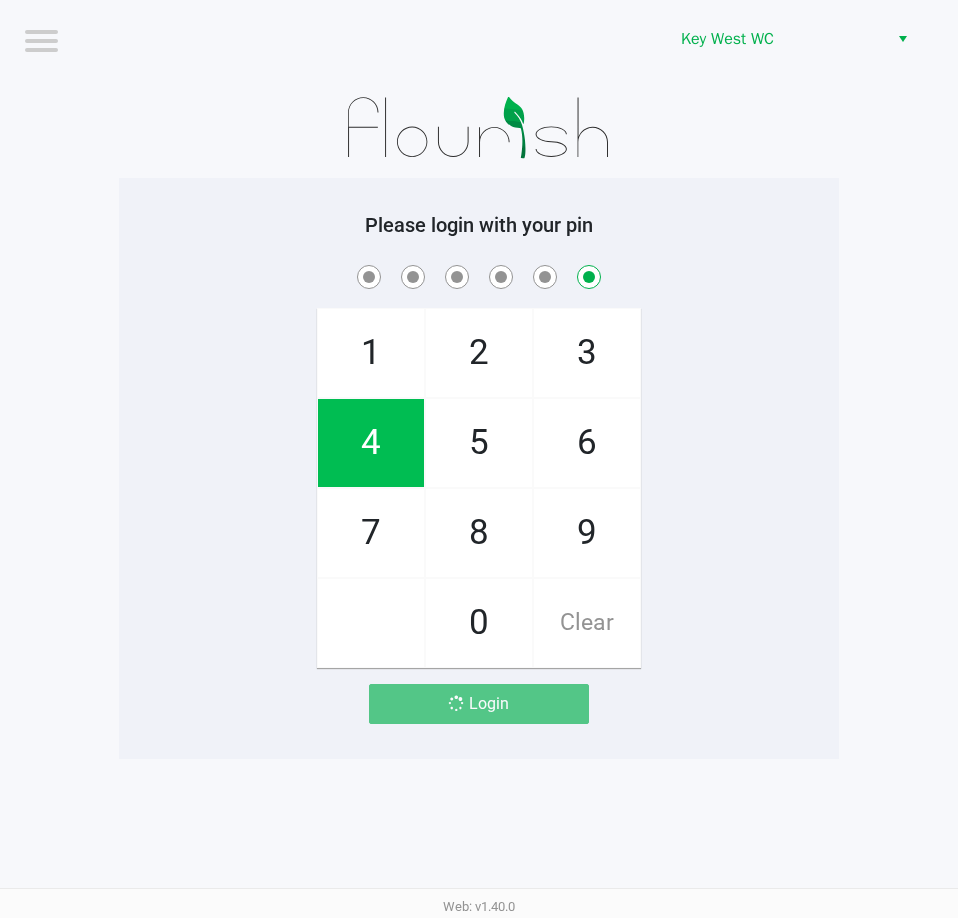 checkbox on "false" 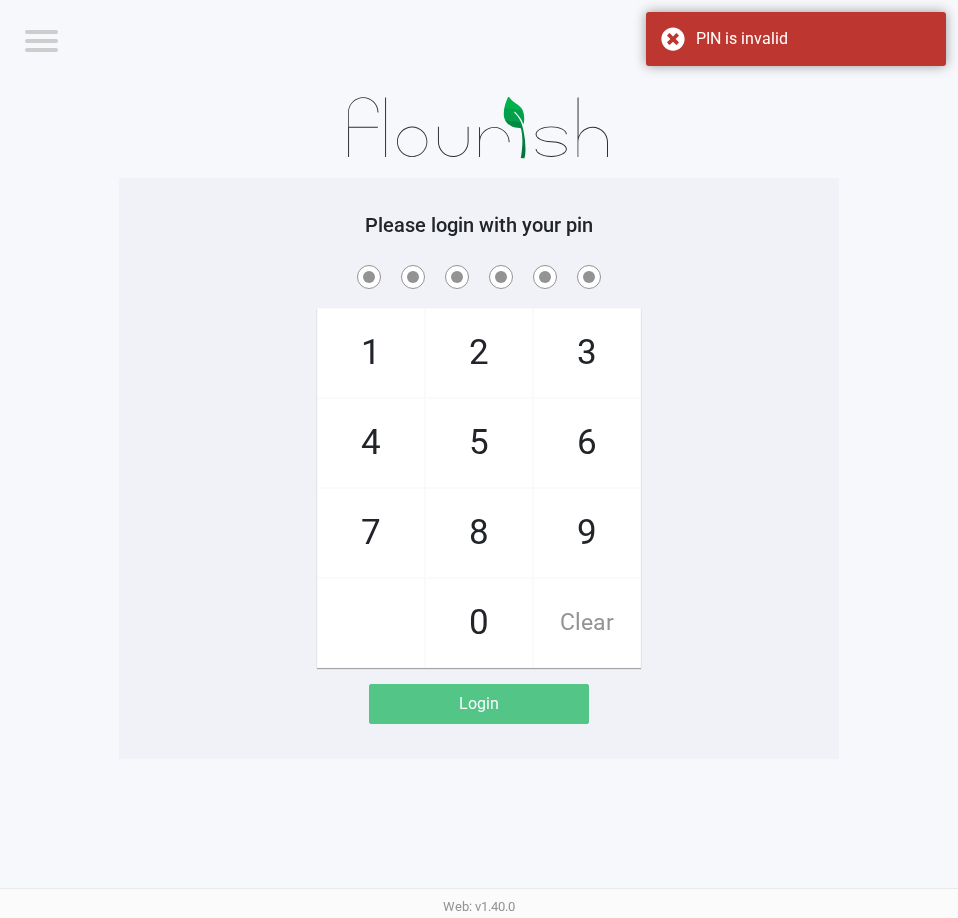 checkbox on "true" 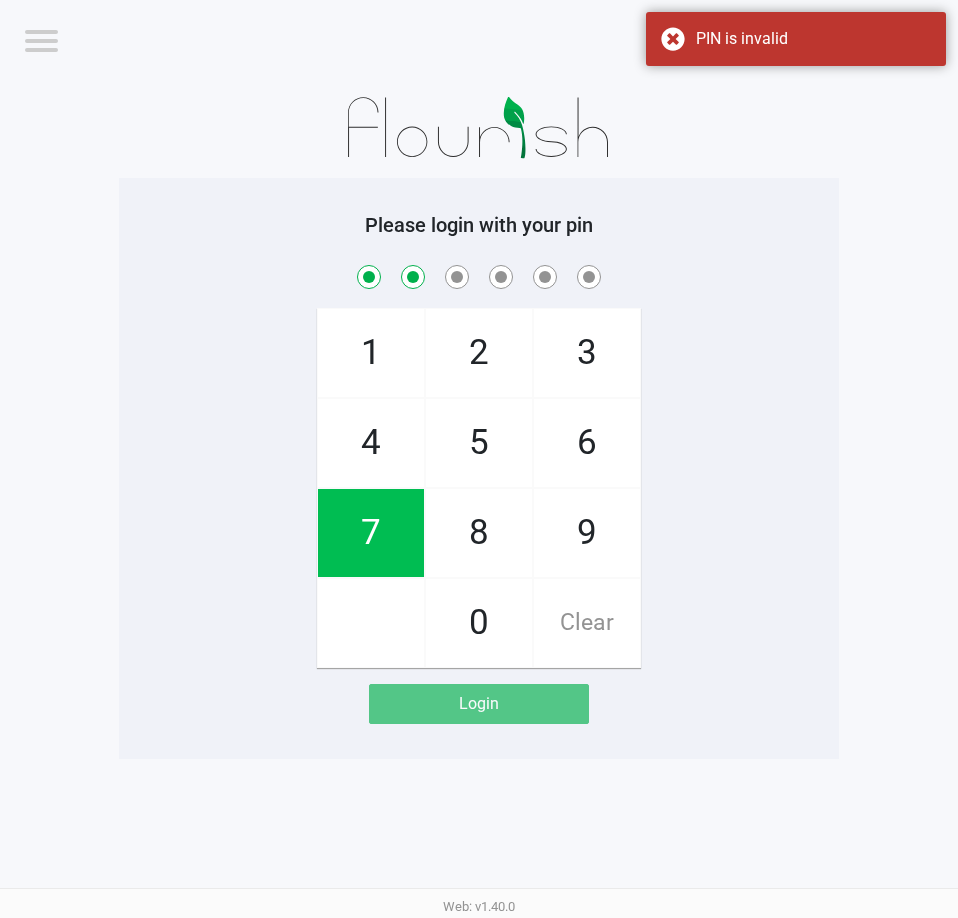 checkbox on "true" 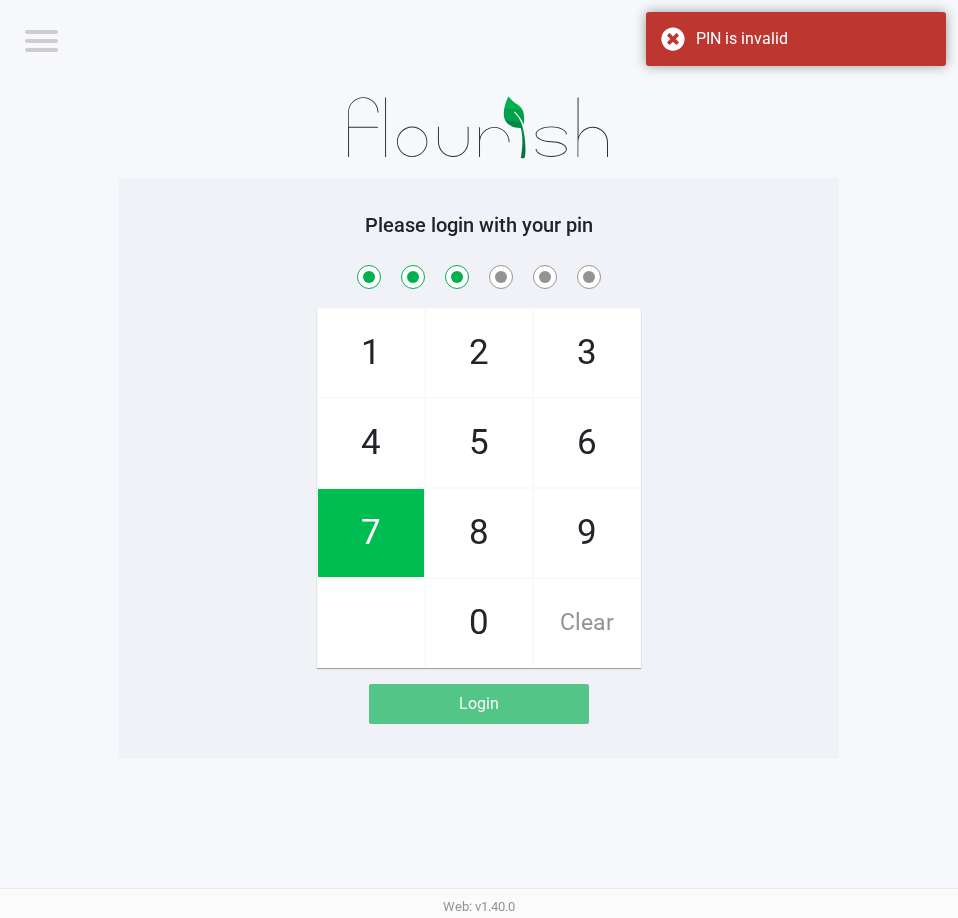 checkbox on "true" 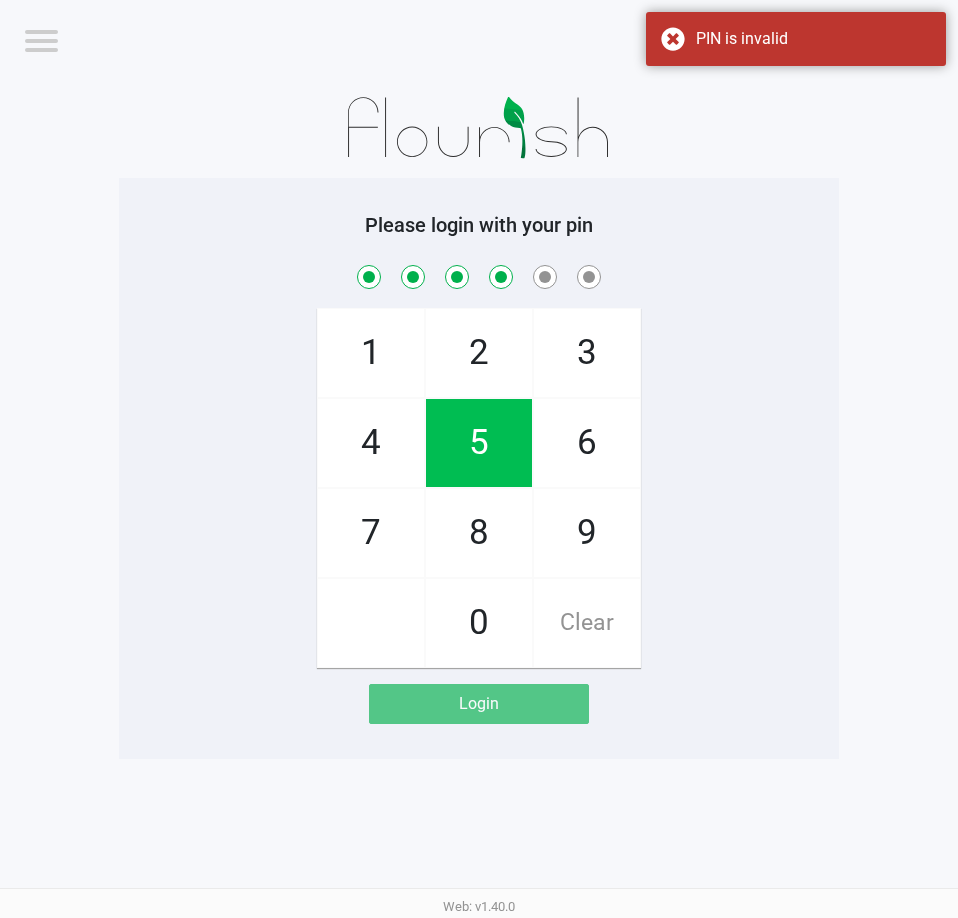 checkbox on "true" 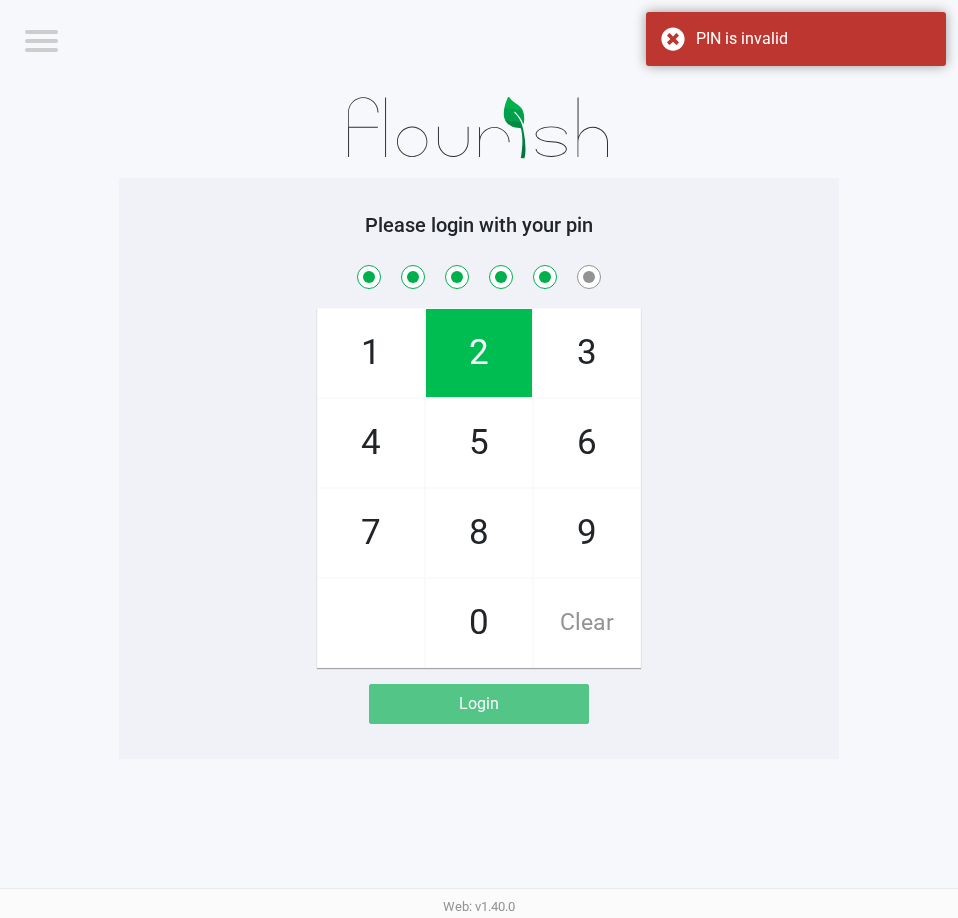 checkbox on "true" 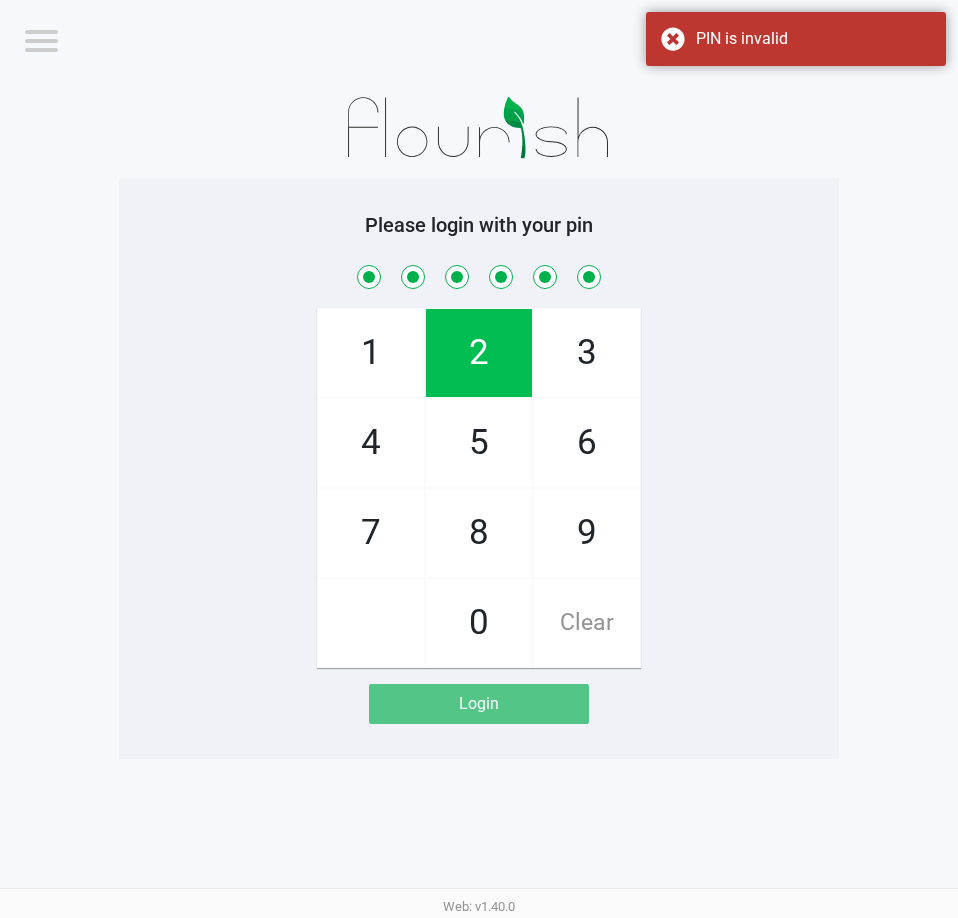 checkbox on "true" 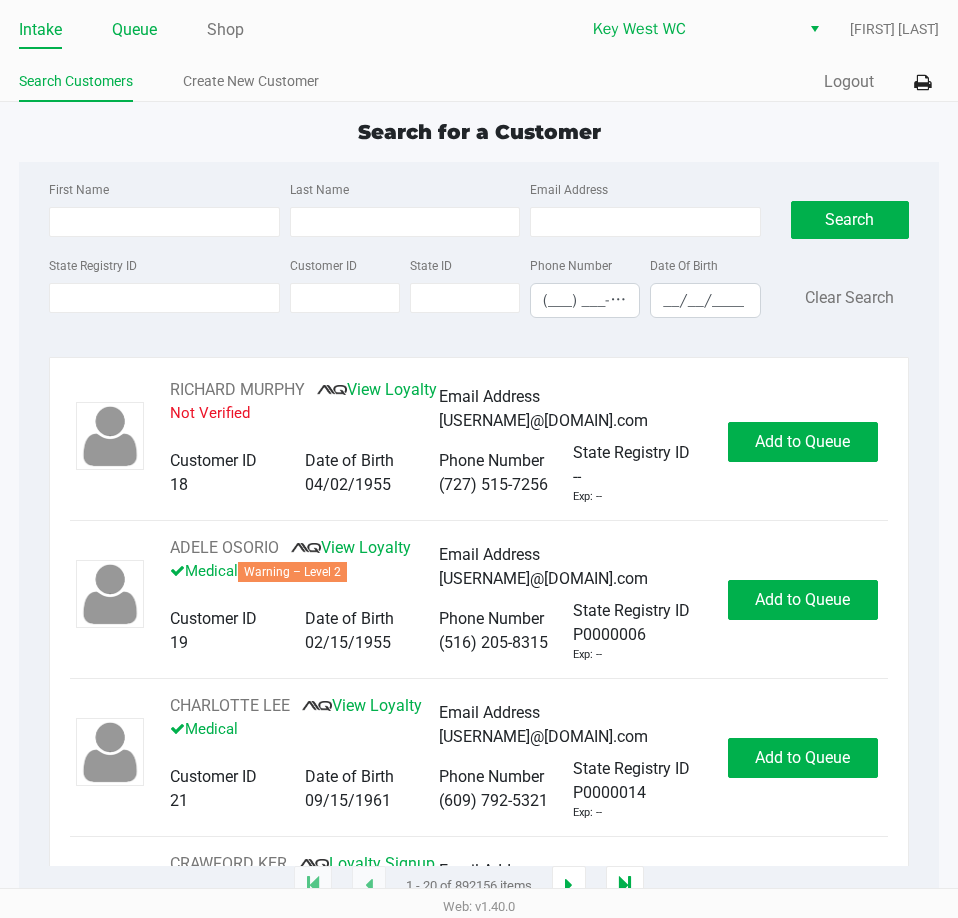 click on "Queue" 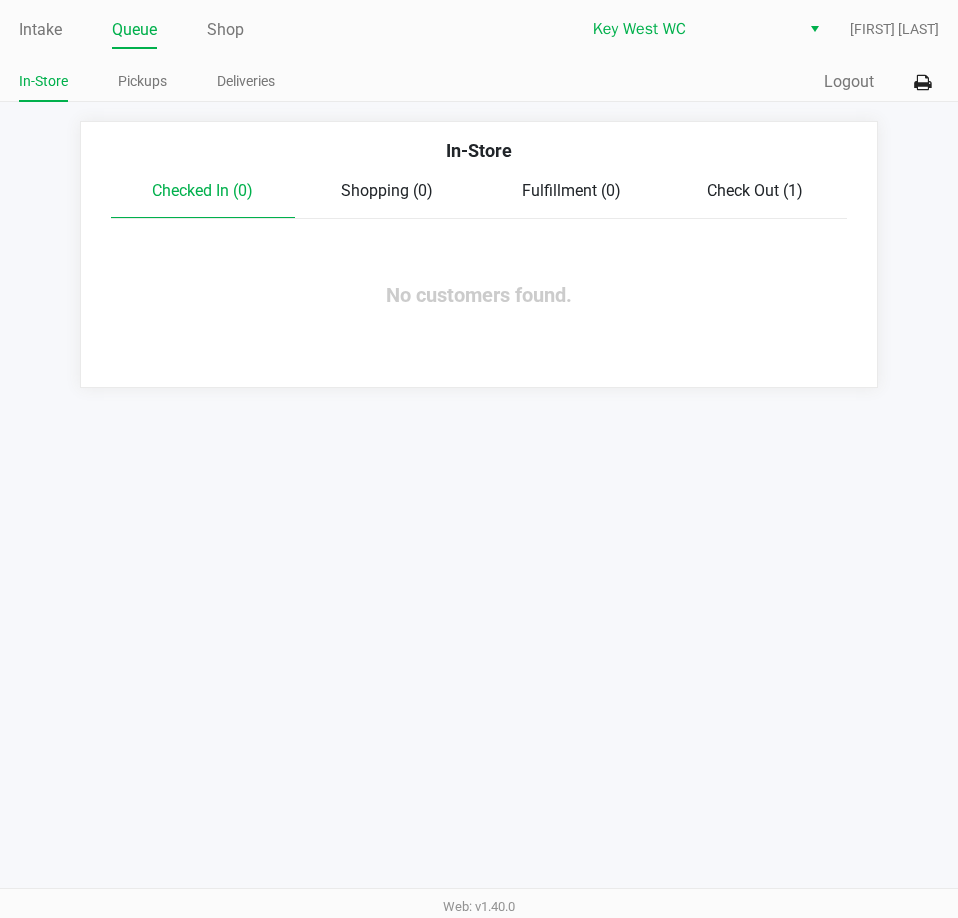 click on "Check Out (1)" 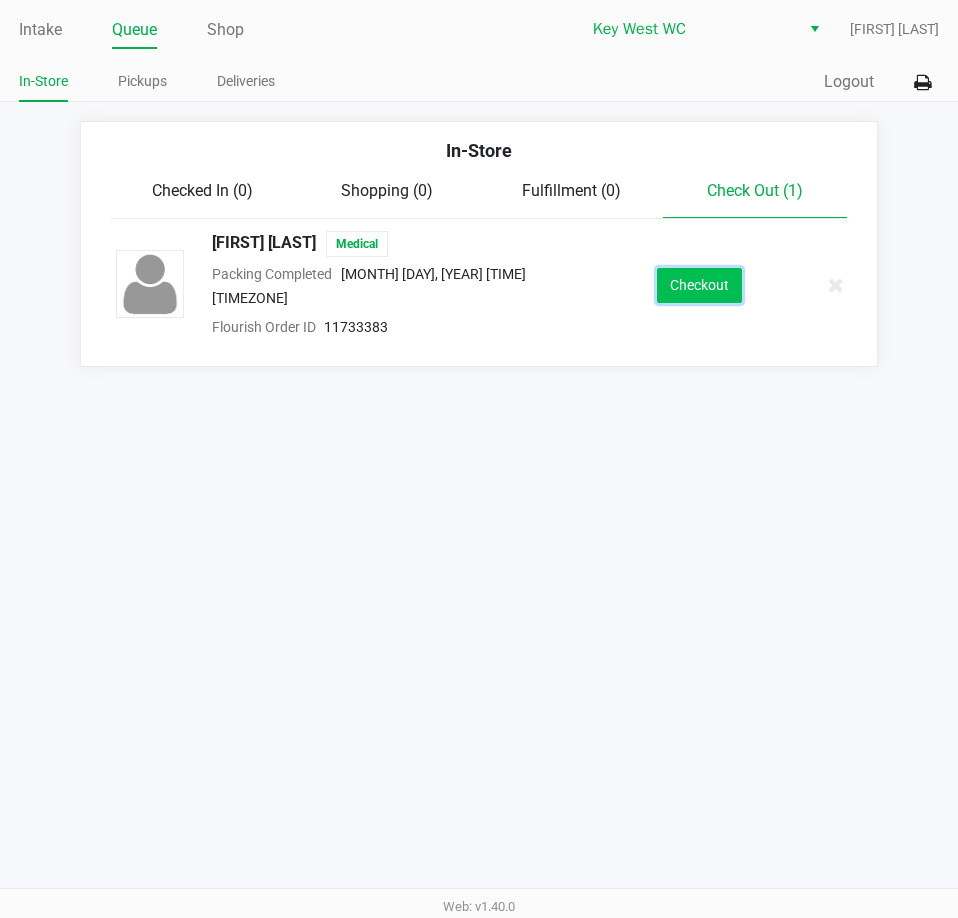 click on "Checkout" 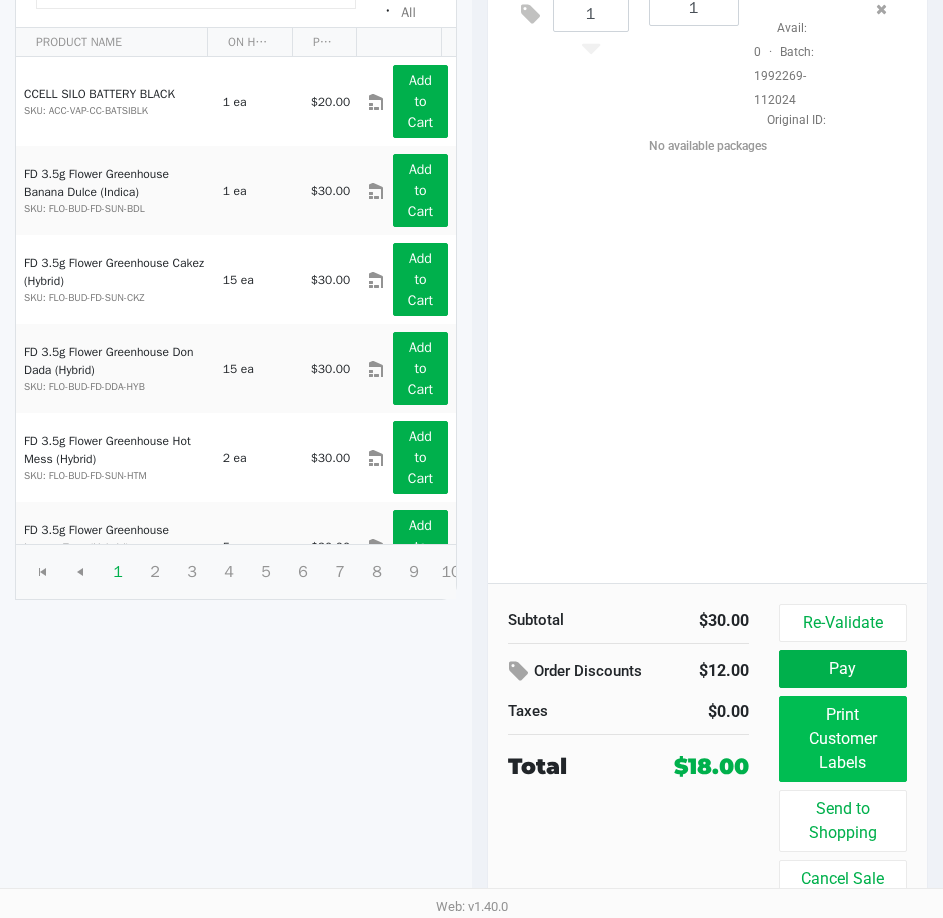 scroll, scrollTop: 324, scrollLeft: 0, axis: vertical 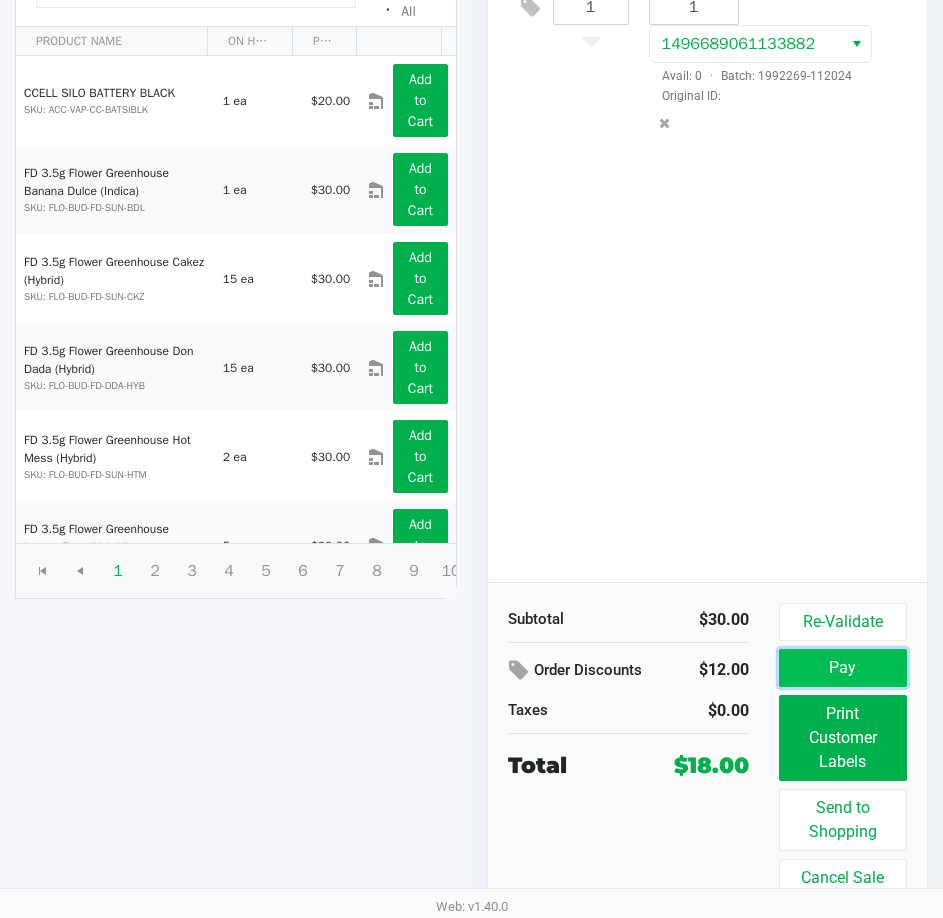 click on "Pay" 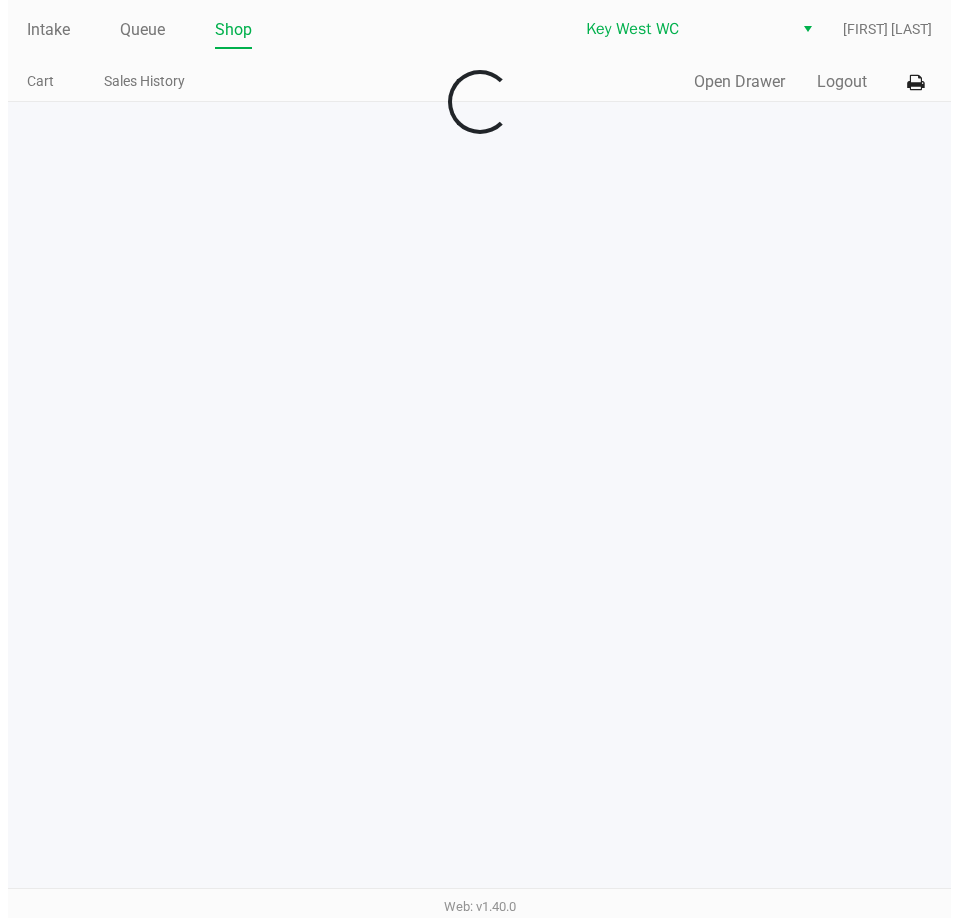 scroll, scrollTop: 0, scrollLeft: 0, axis: both 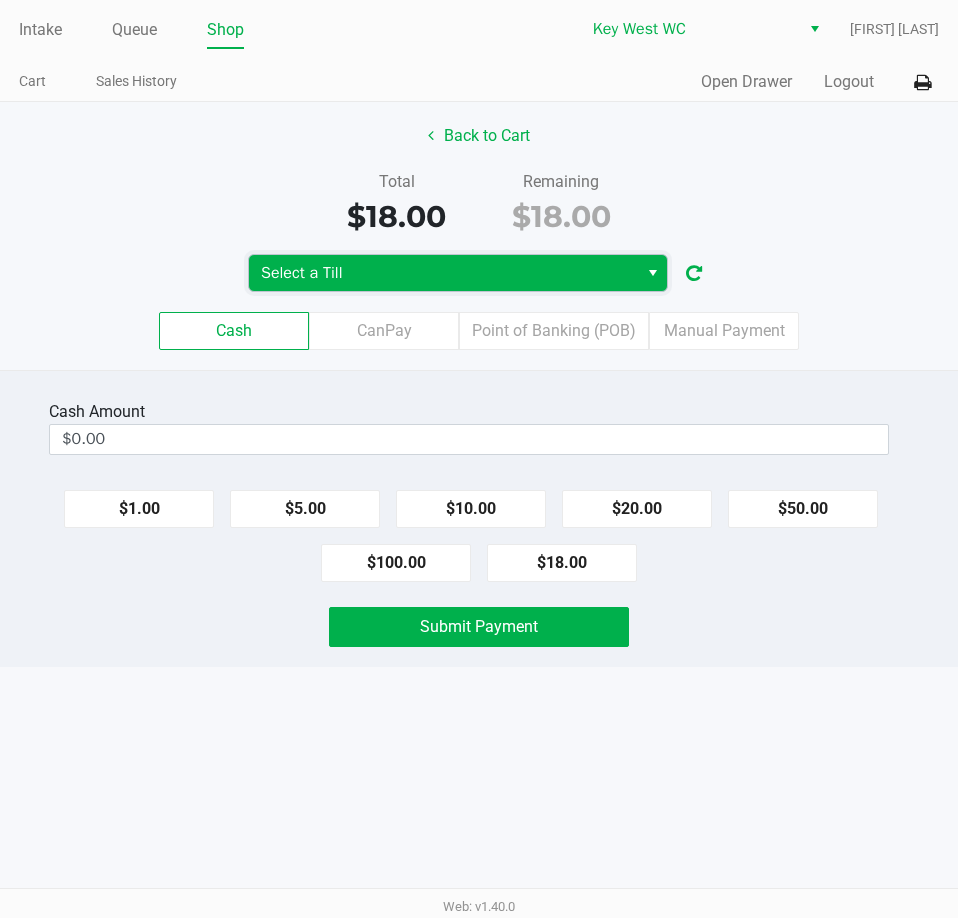 click on "Select a Till" at bounding box center [443, 273] 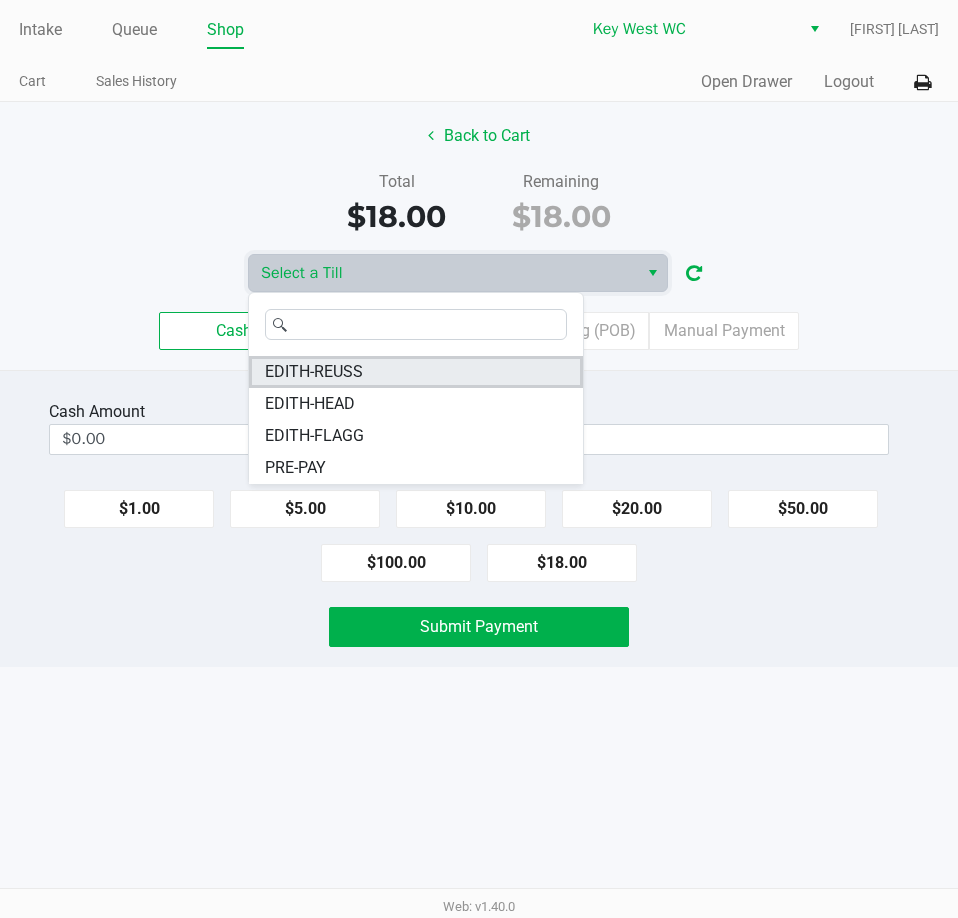 click on "EDITH-REUSS" at bounding box center [314, 372] 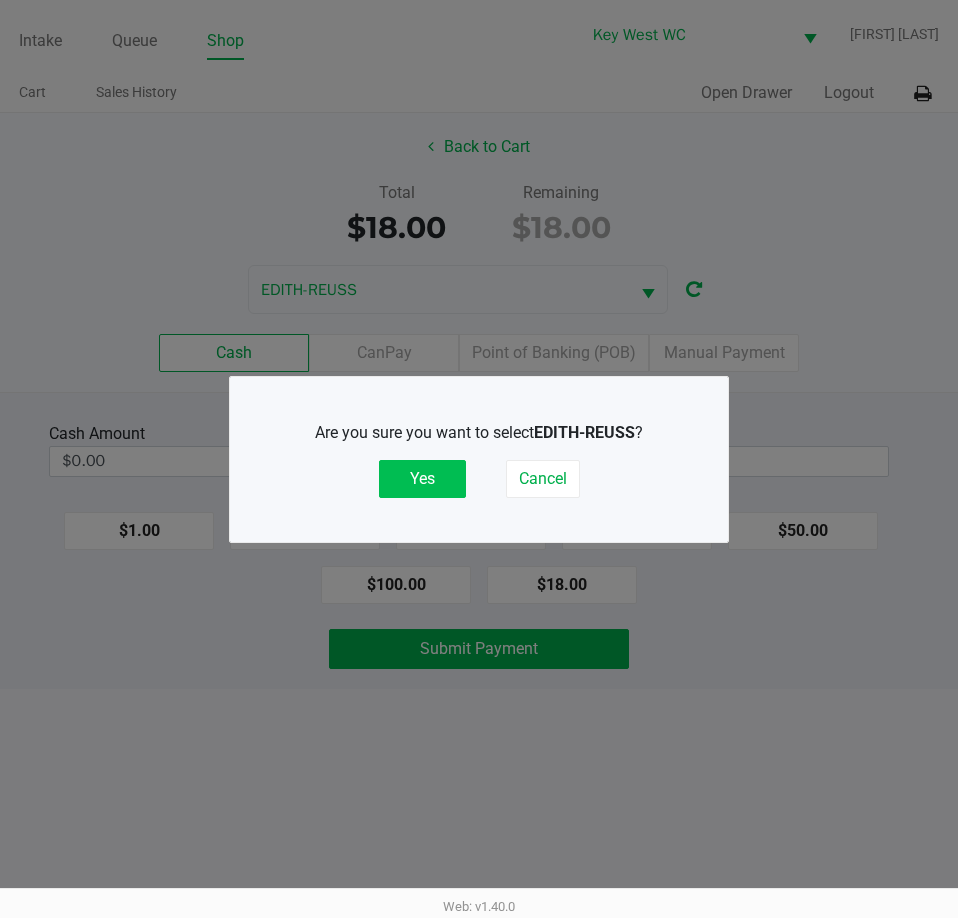 click on "Yes" 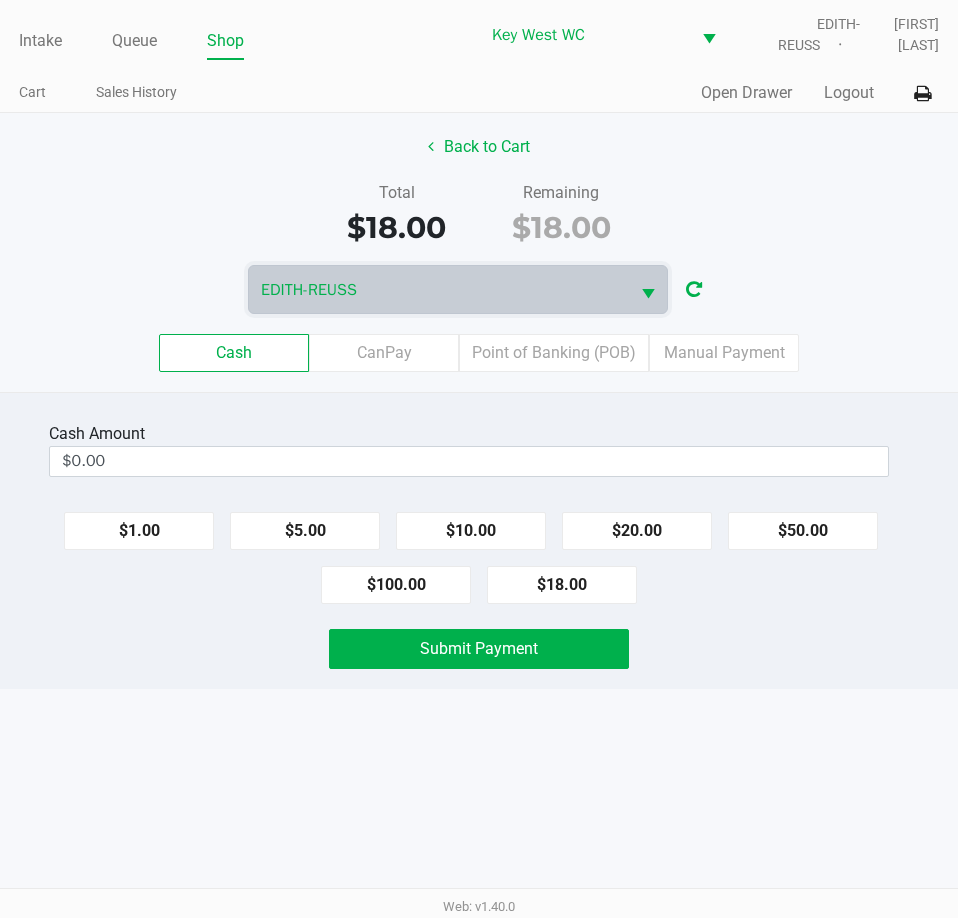 click on "Back to Cart" 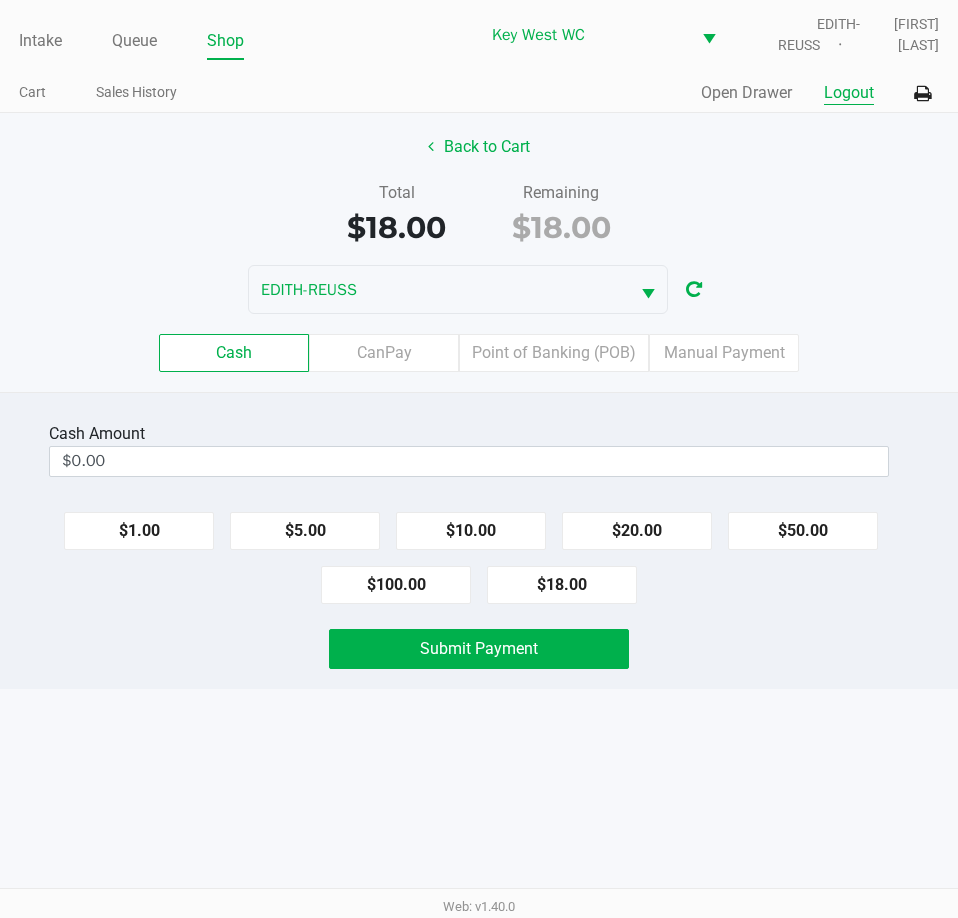 click on "Logout" 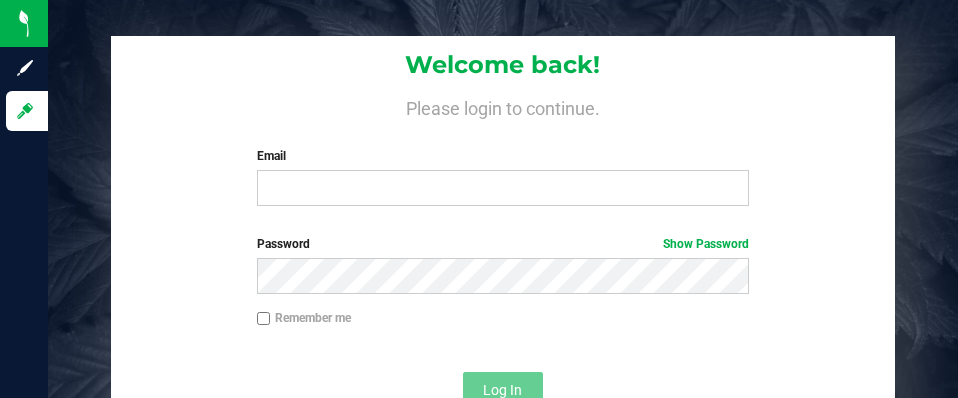 scroll, scrollTop: 0, scrollLeft: 0, axis: both 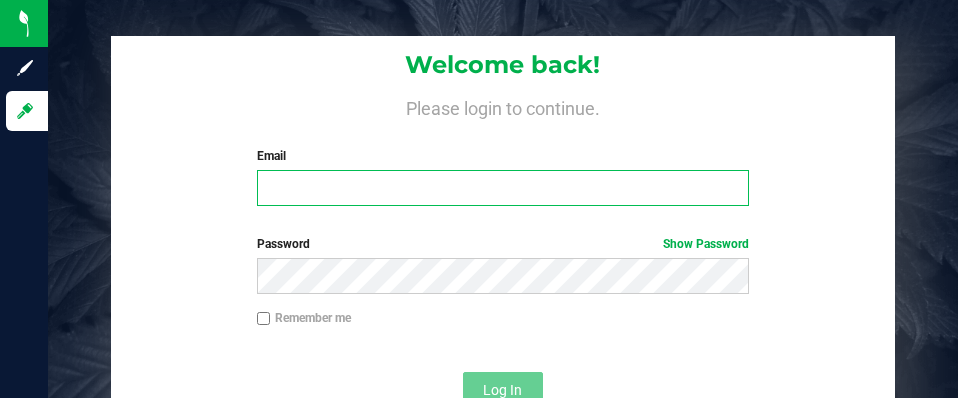 click on "Email" at bounding box center [503, 188] 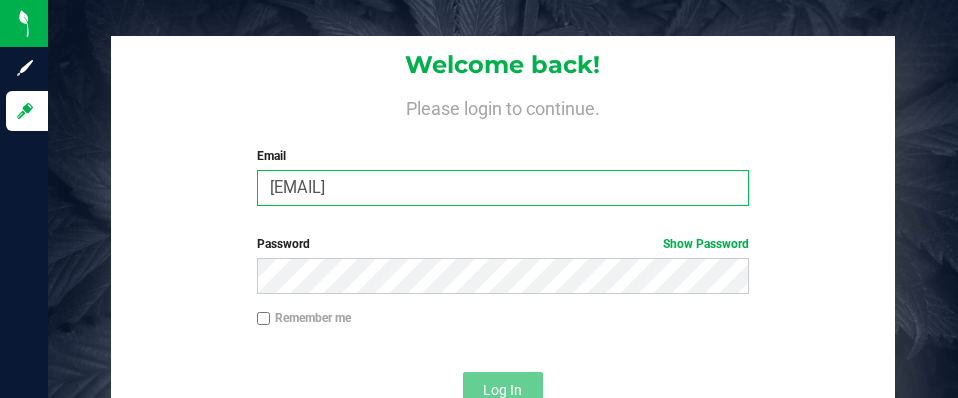 type on "[EMAIL]" 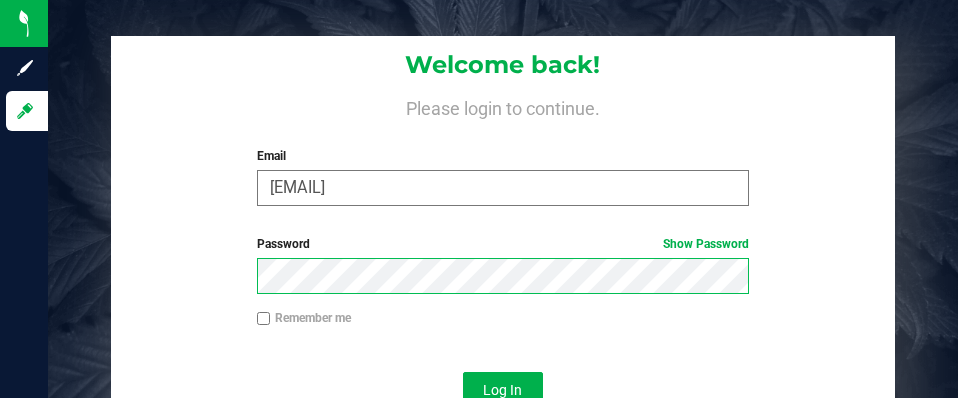 click on "Log In" at bounding box center [503, 390] 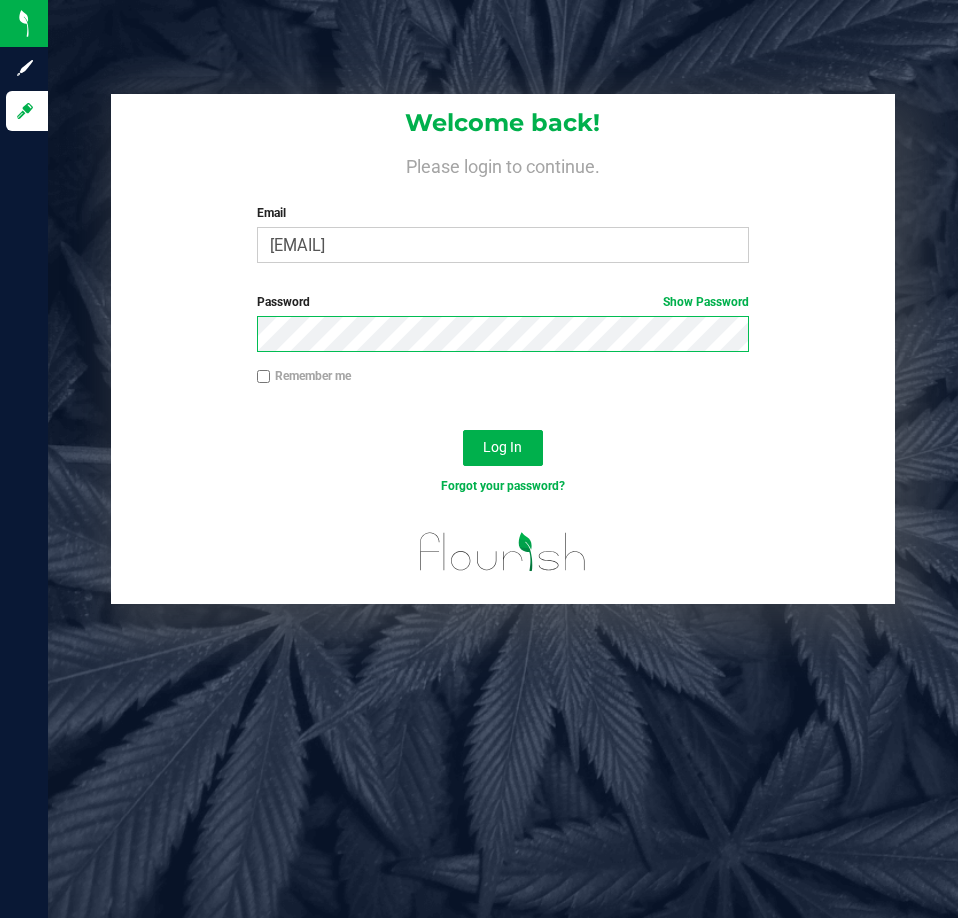 click on "Log In" at bounding box center [503, 448] 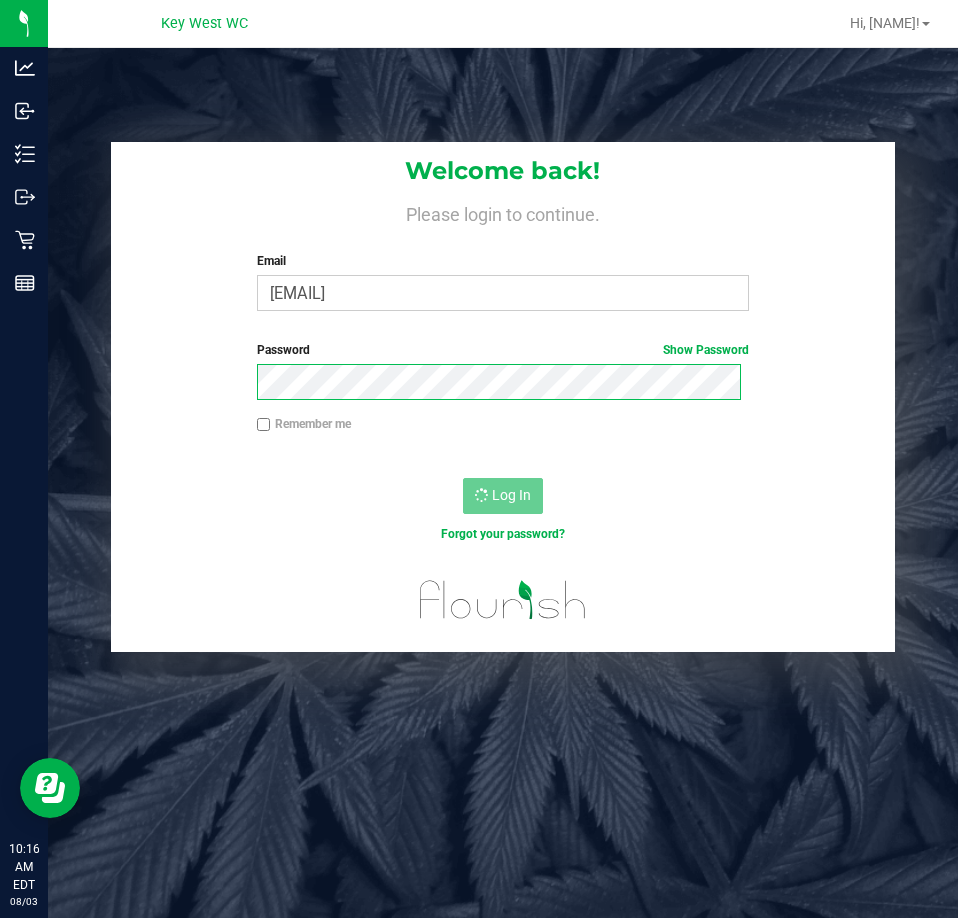 scroll, scrollTop: 0, scrollLeft: 0, axis: both 